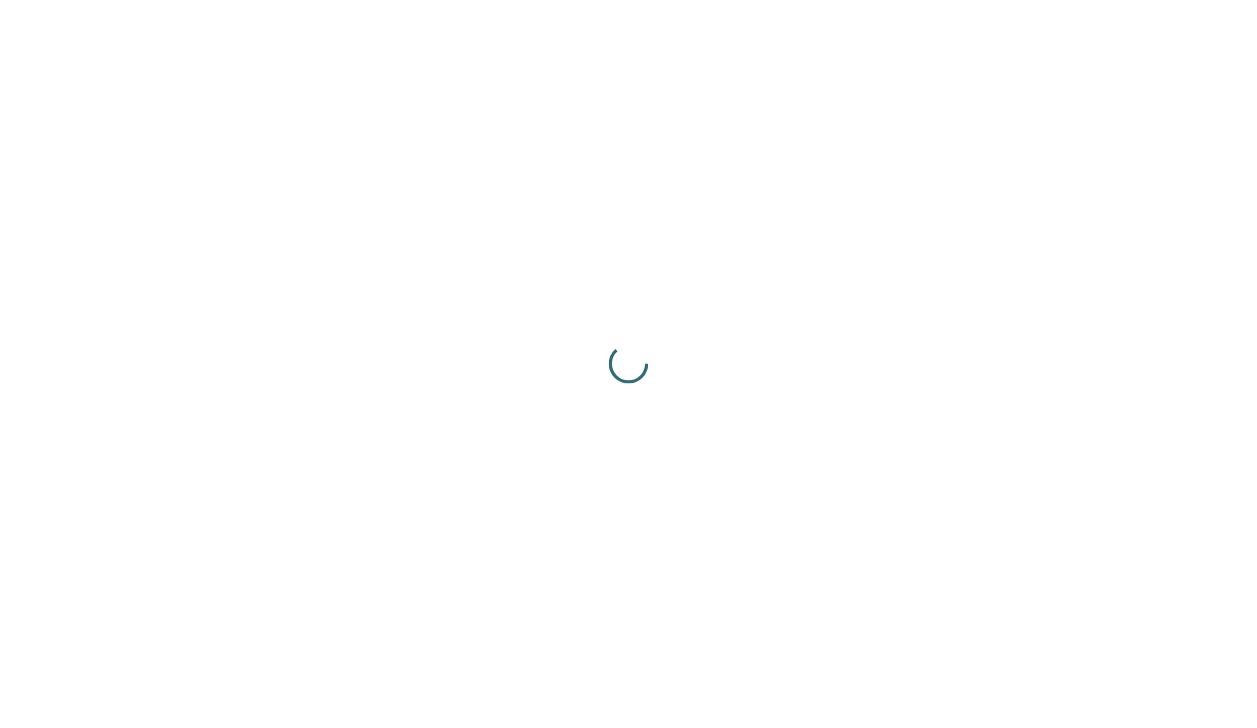 scroll, scrollTop: 0, scrollLeft: 0, axis: both 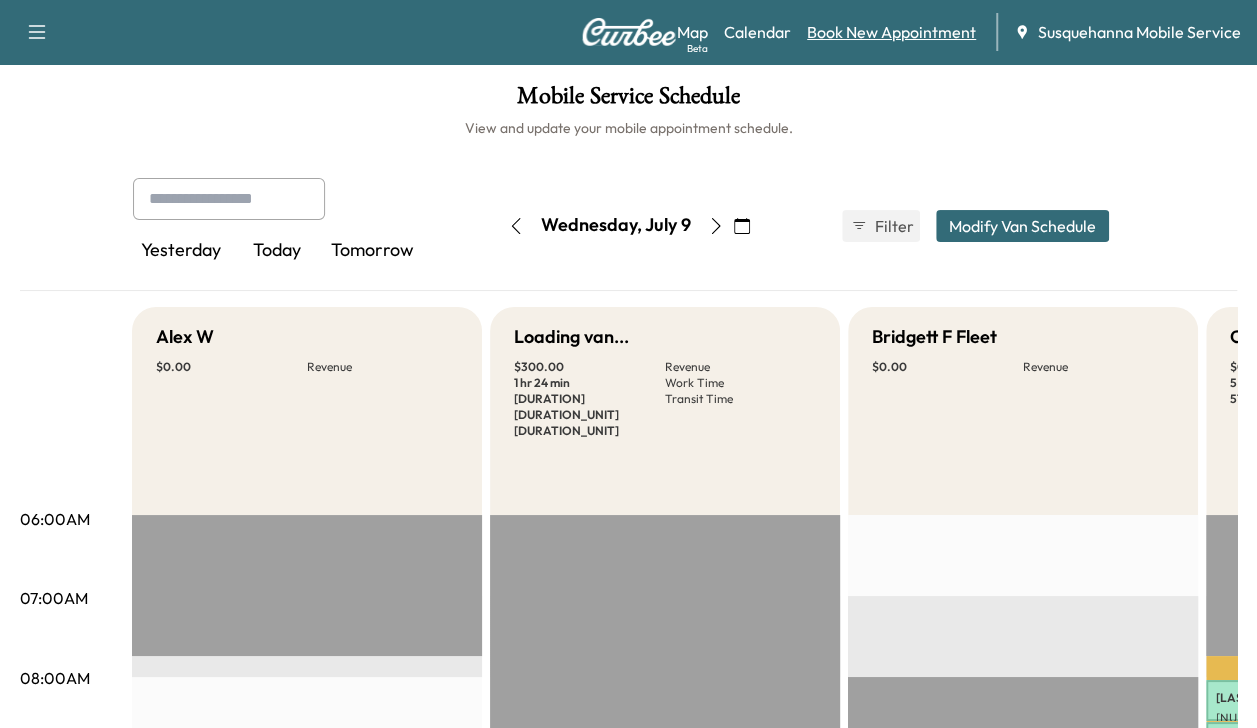 click on "Book New Appointment" at bounding box center (891, 32) 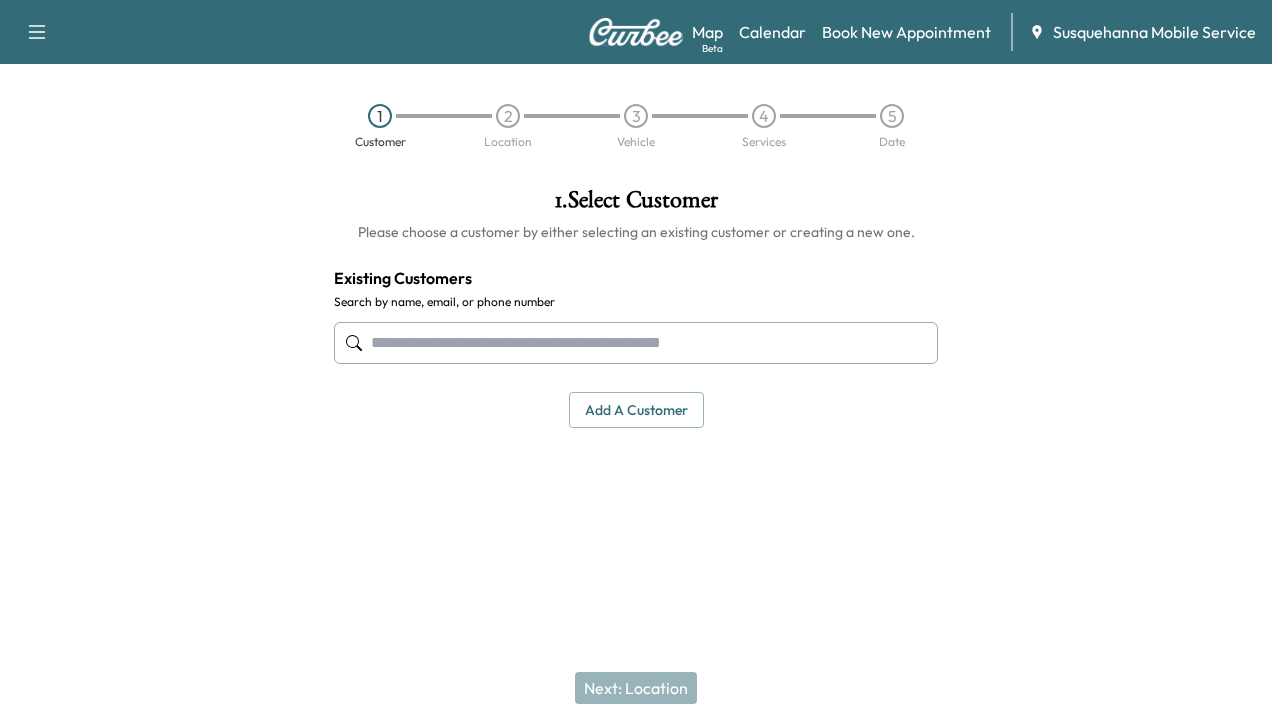 click at bounding box center (636, 343) 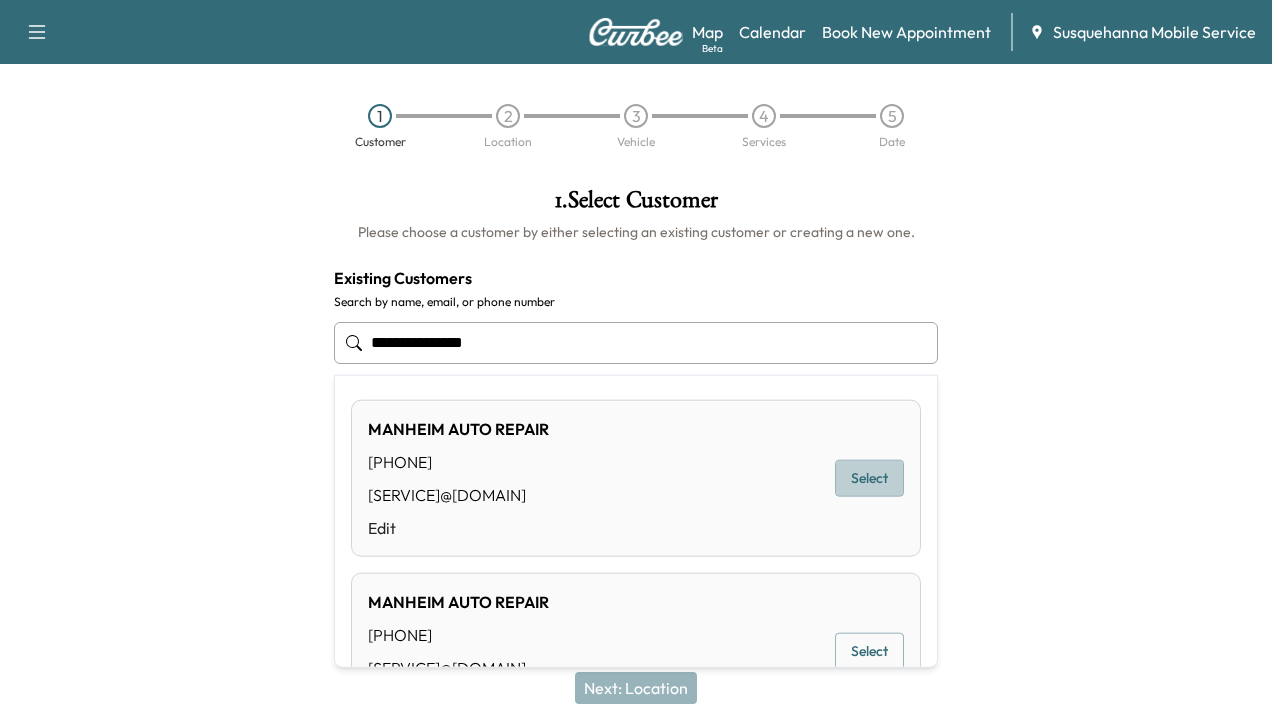 click on "Select" at bounding box center (869, 478) 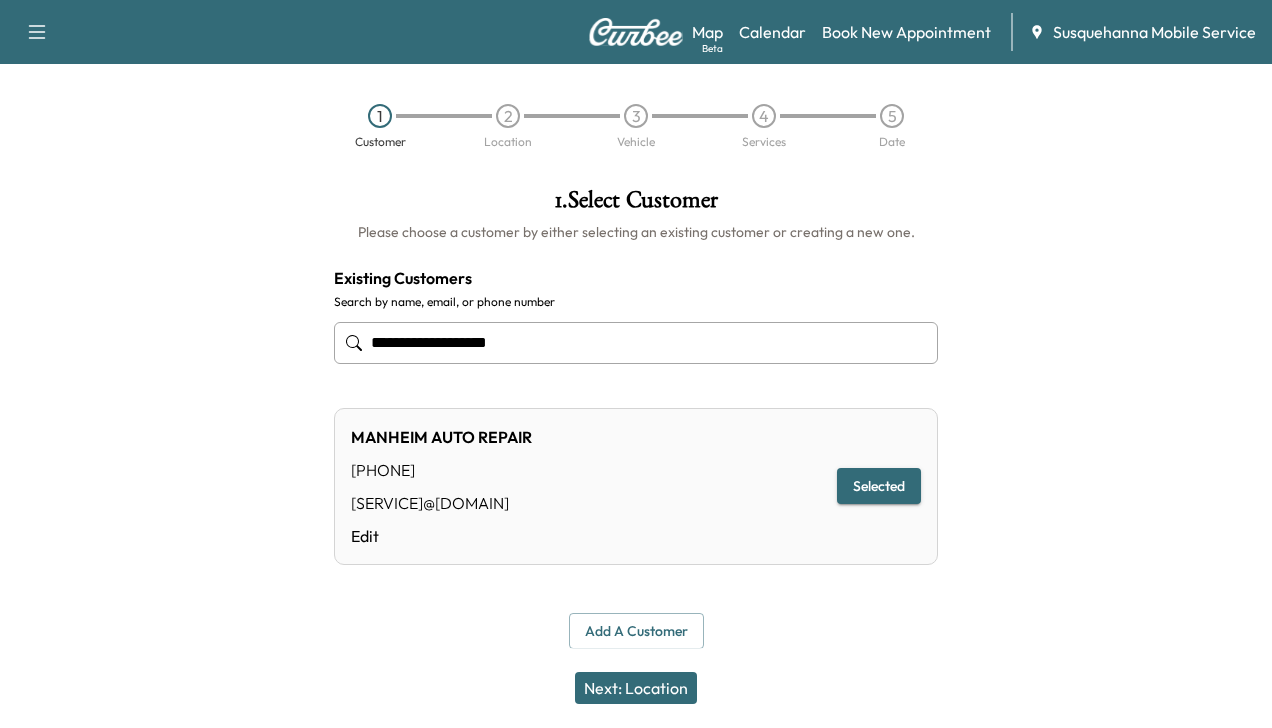 type on "**********" 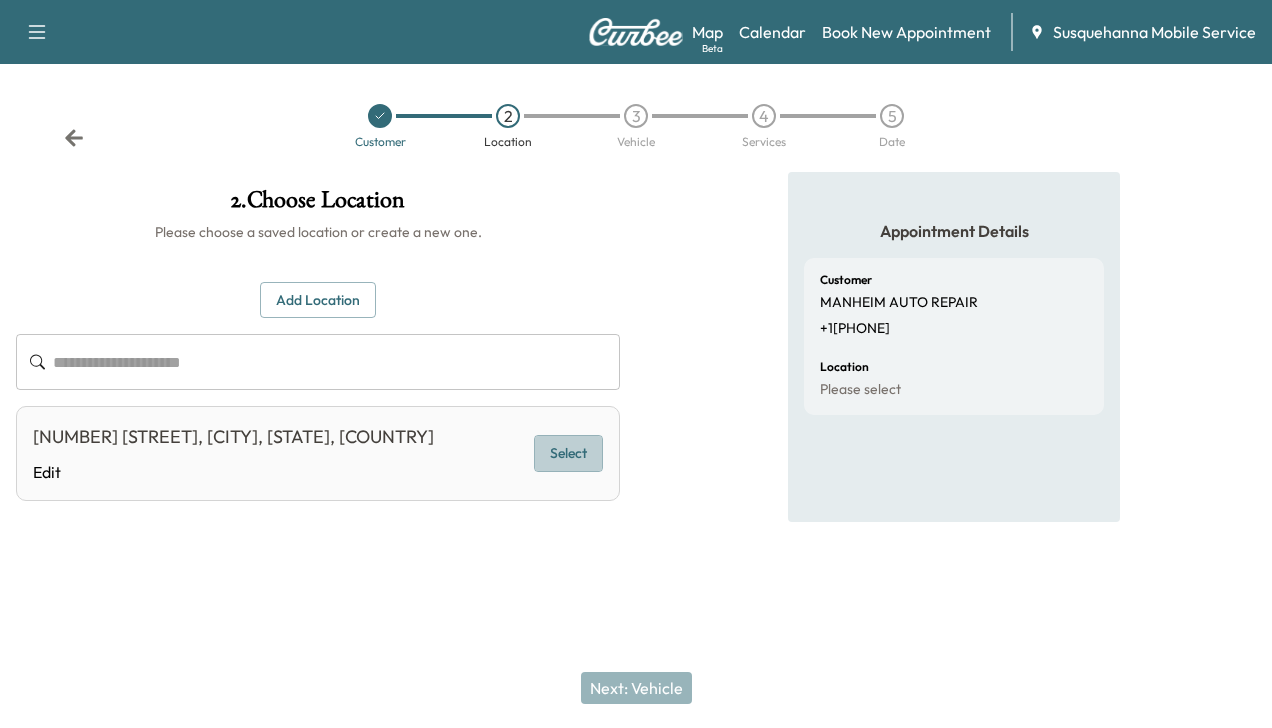 click on "Select" at bounding box center [568, 453] 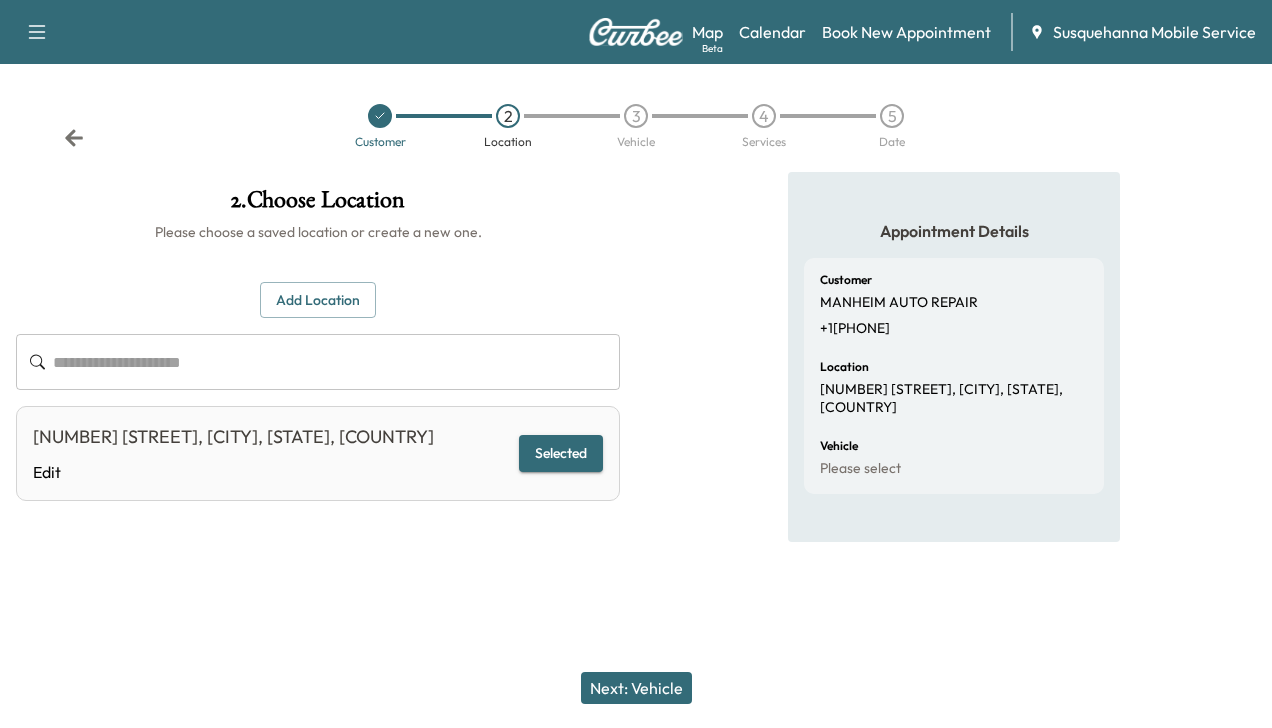 click on "Next: Vehicle" at bounding box center [636, 688] 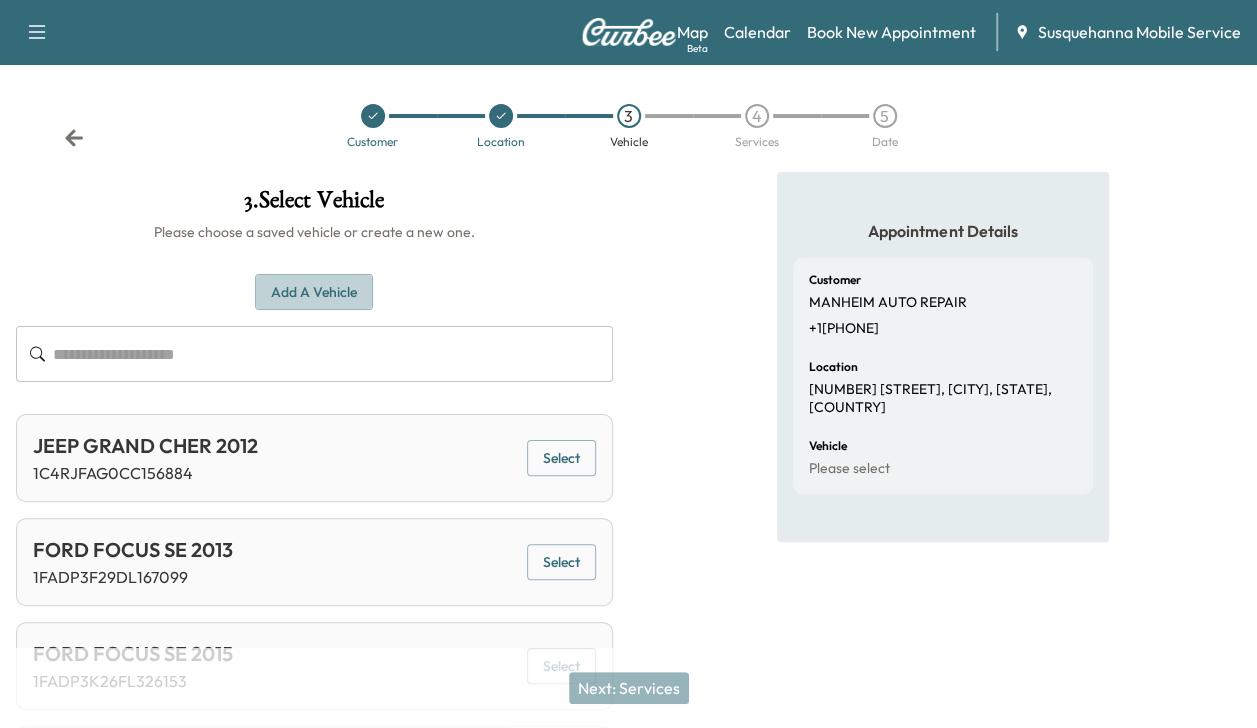 click on "Add a Vehicle" at bounding box center [314, 292] 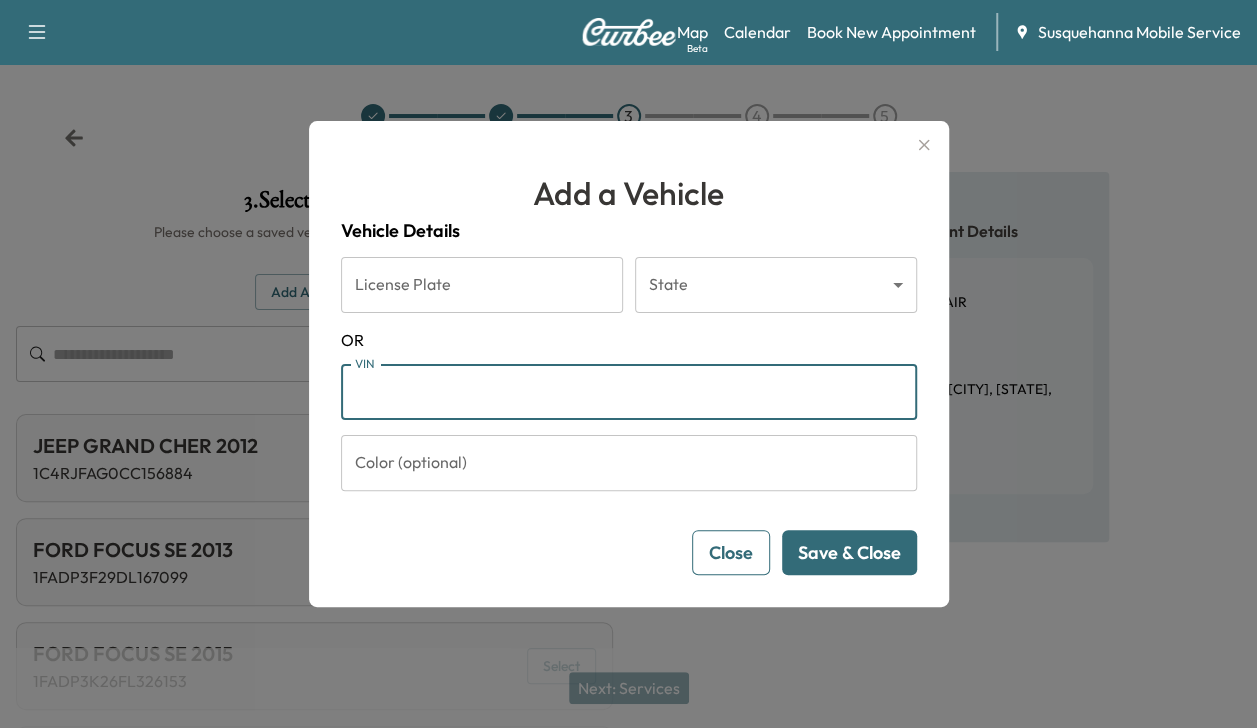 click on "VIN" at bounding box center (629, 392) 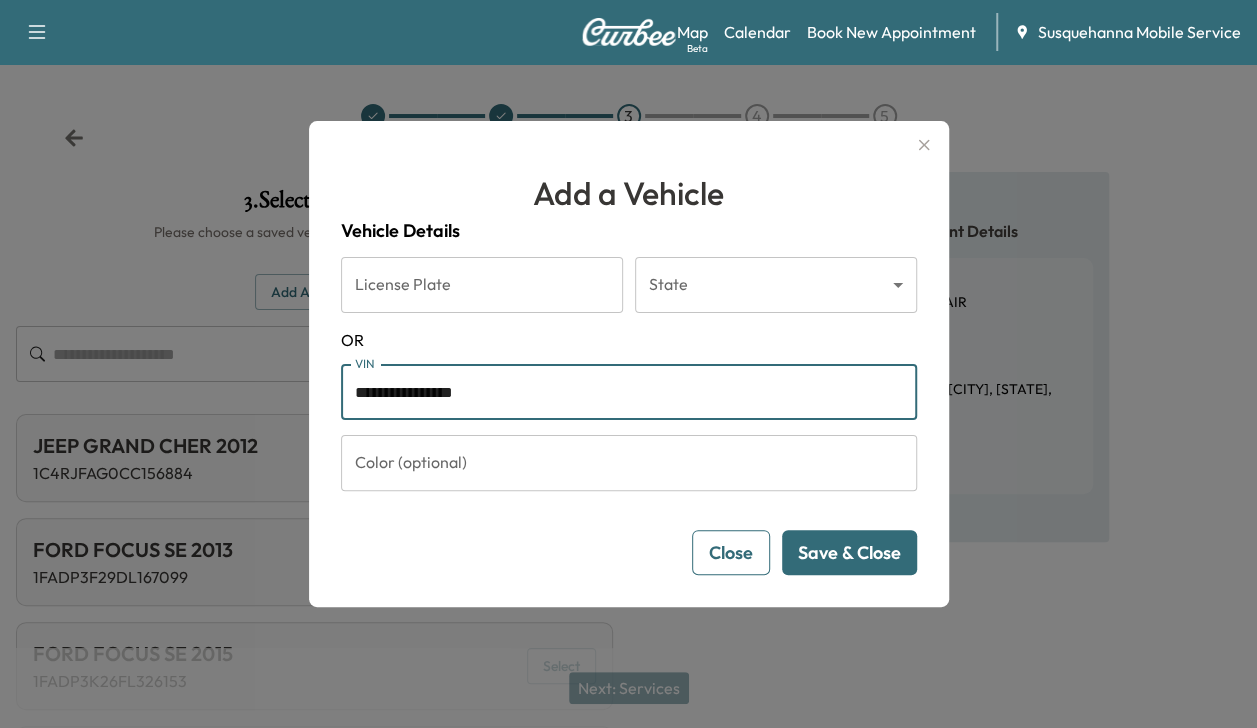 type on "**********" 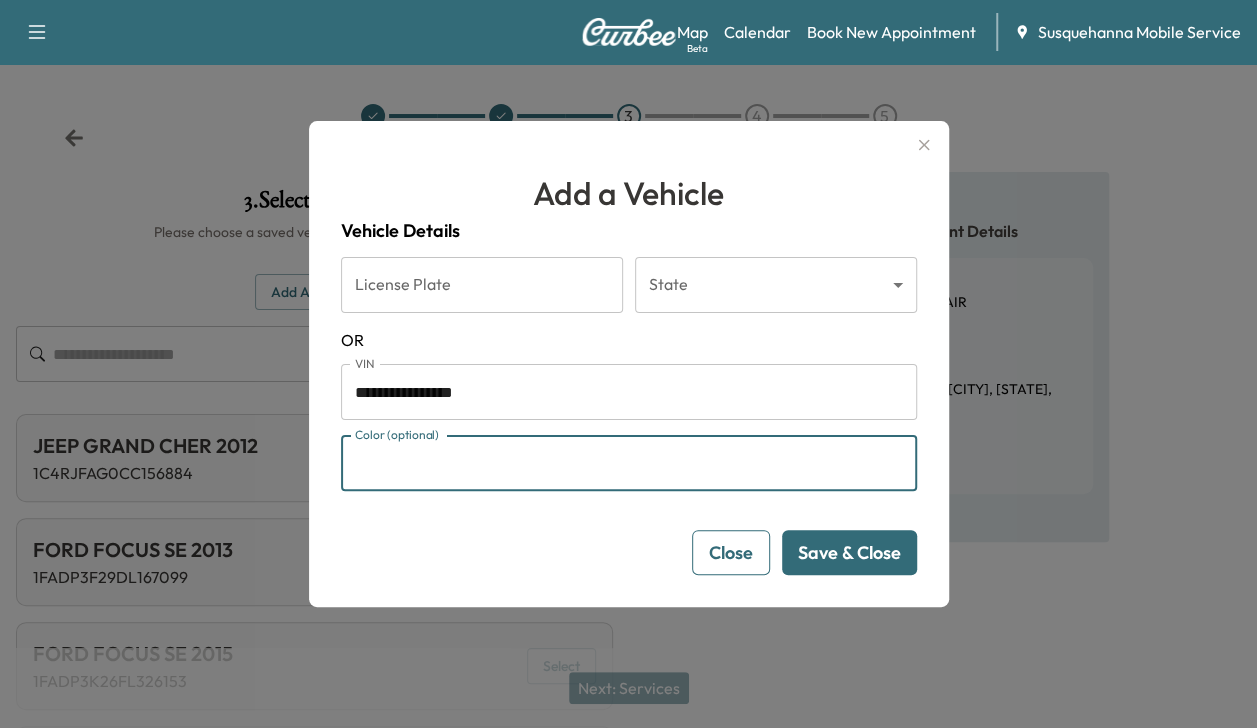click on "Color (optional)" at bounding box center [629, 463] 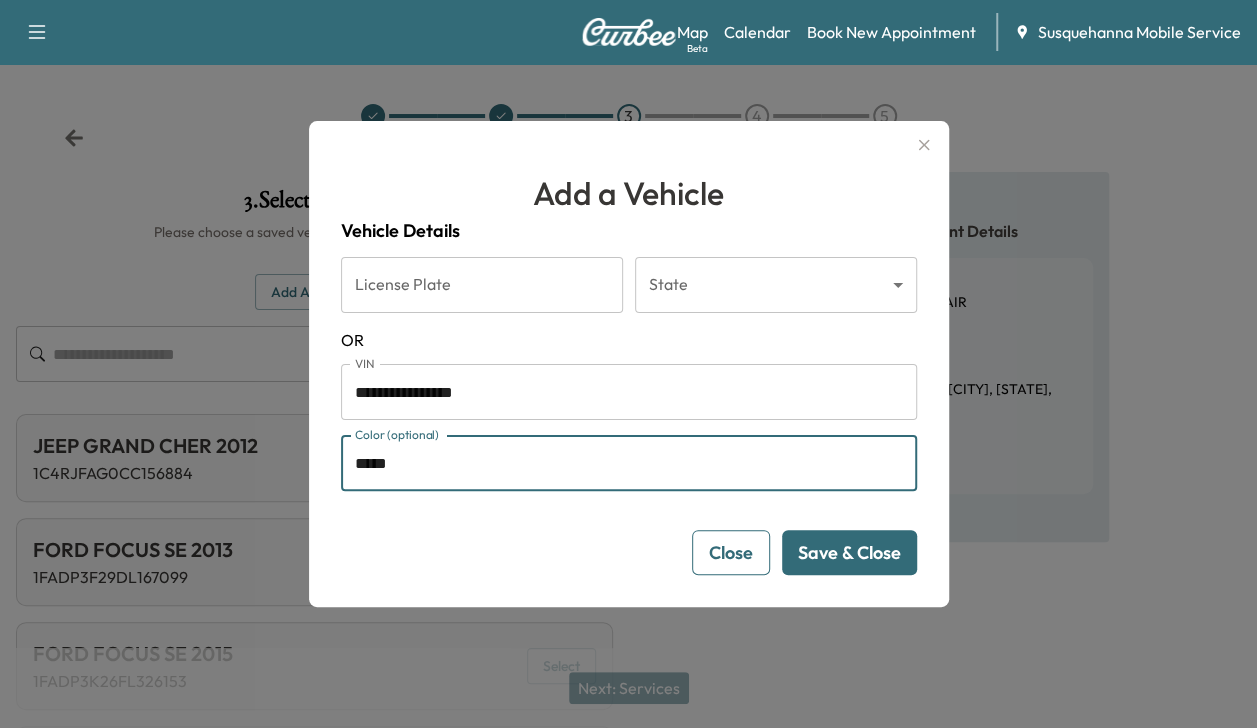 click on "Save & Close" at bounding box center [849, 552] 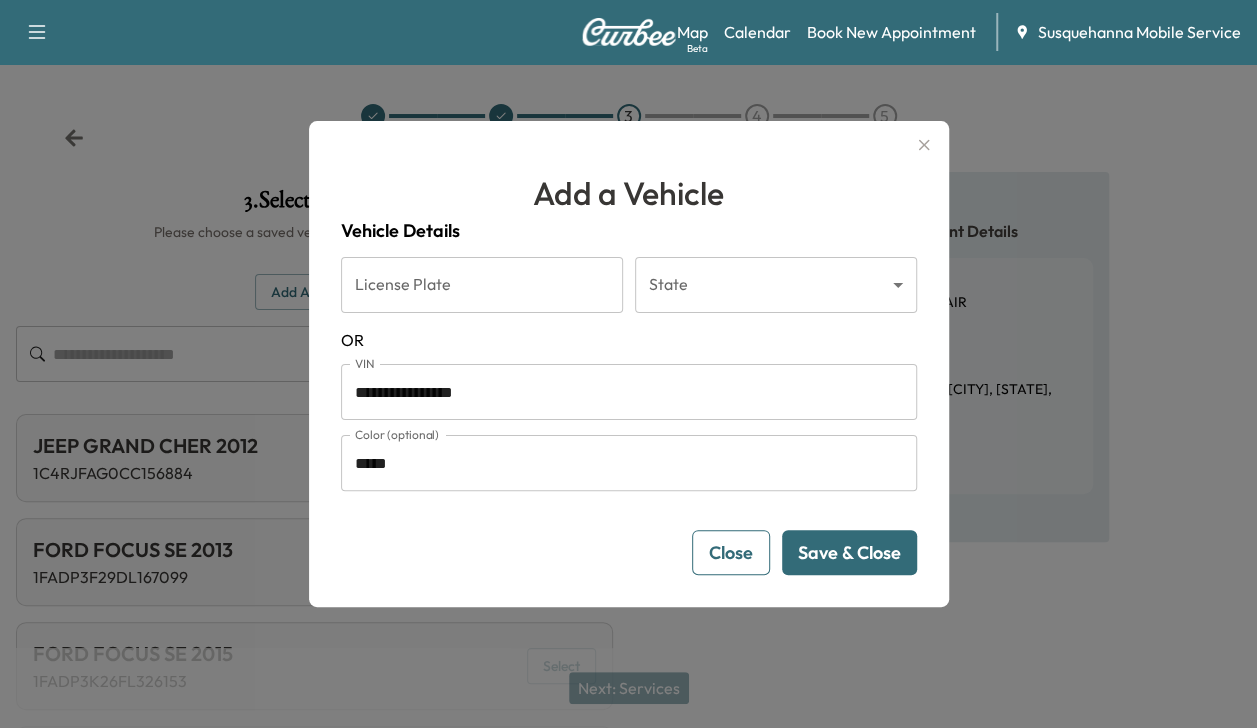 click on "Save & Close" at bounding box center (849, 552) 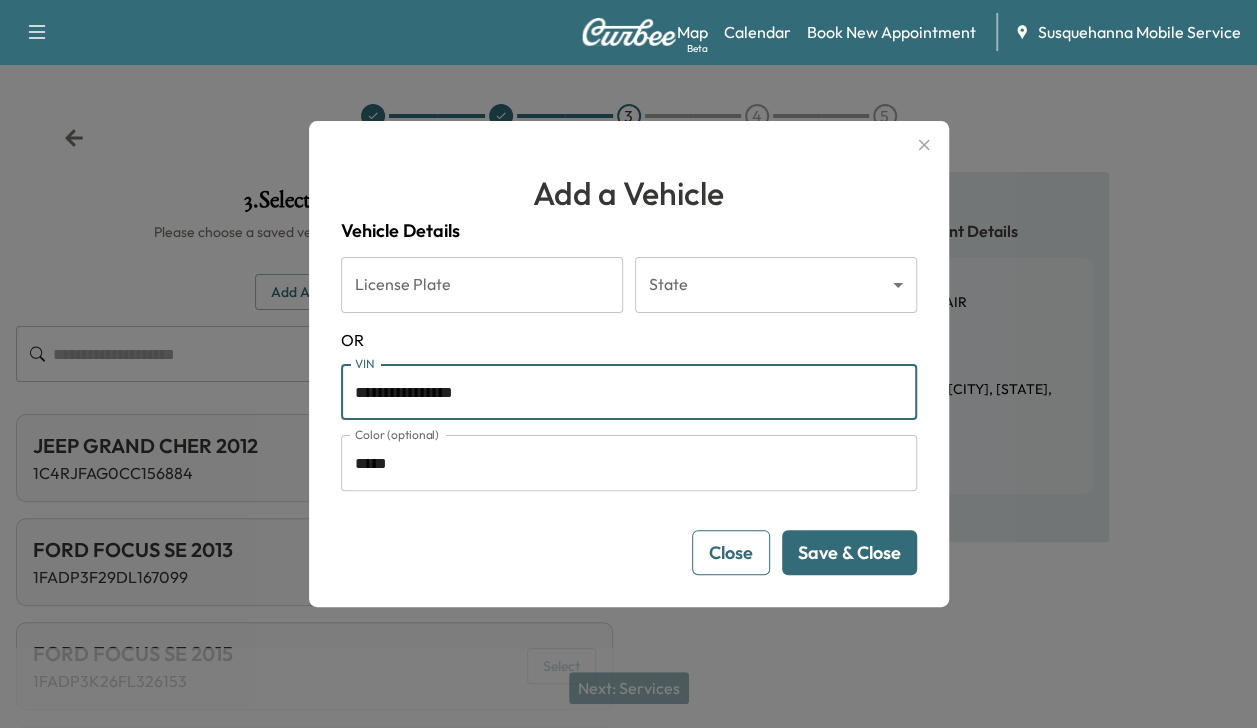 click on "**********" at bounding box center (629, 392) 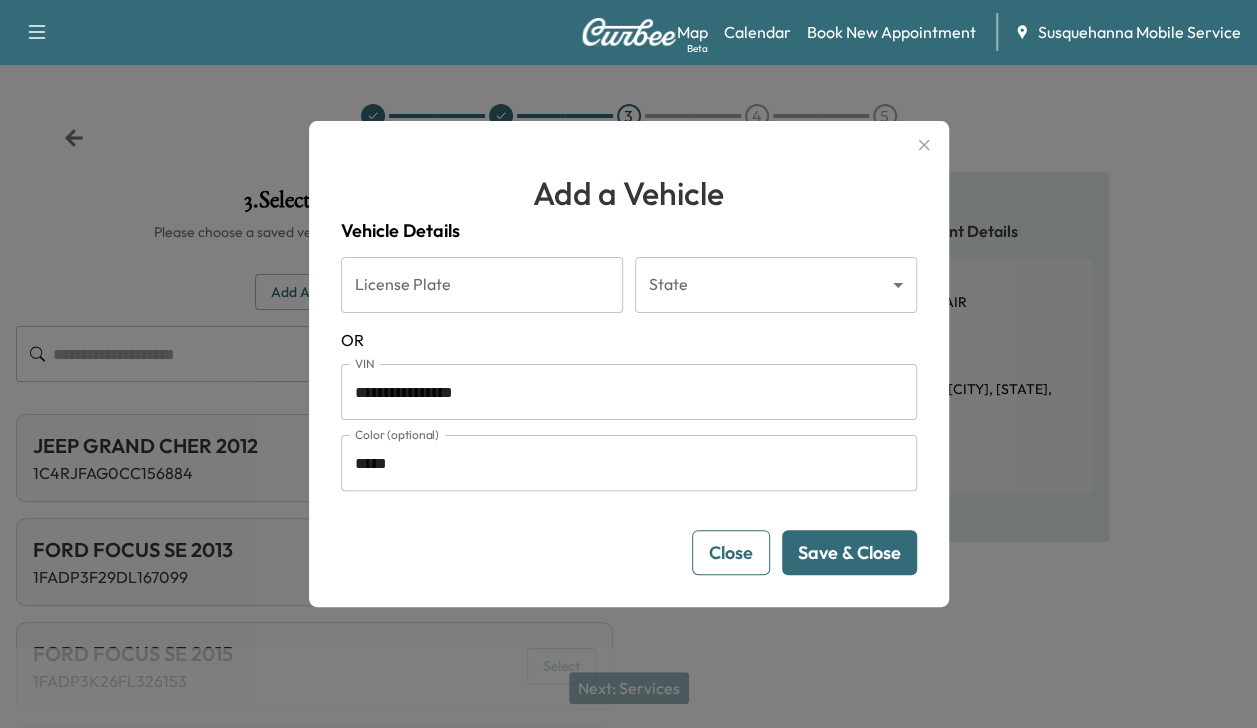 click on "Save & Close" at bounding box center [849, 552] 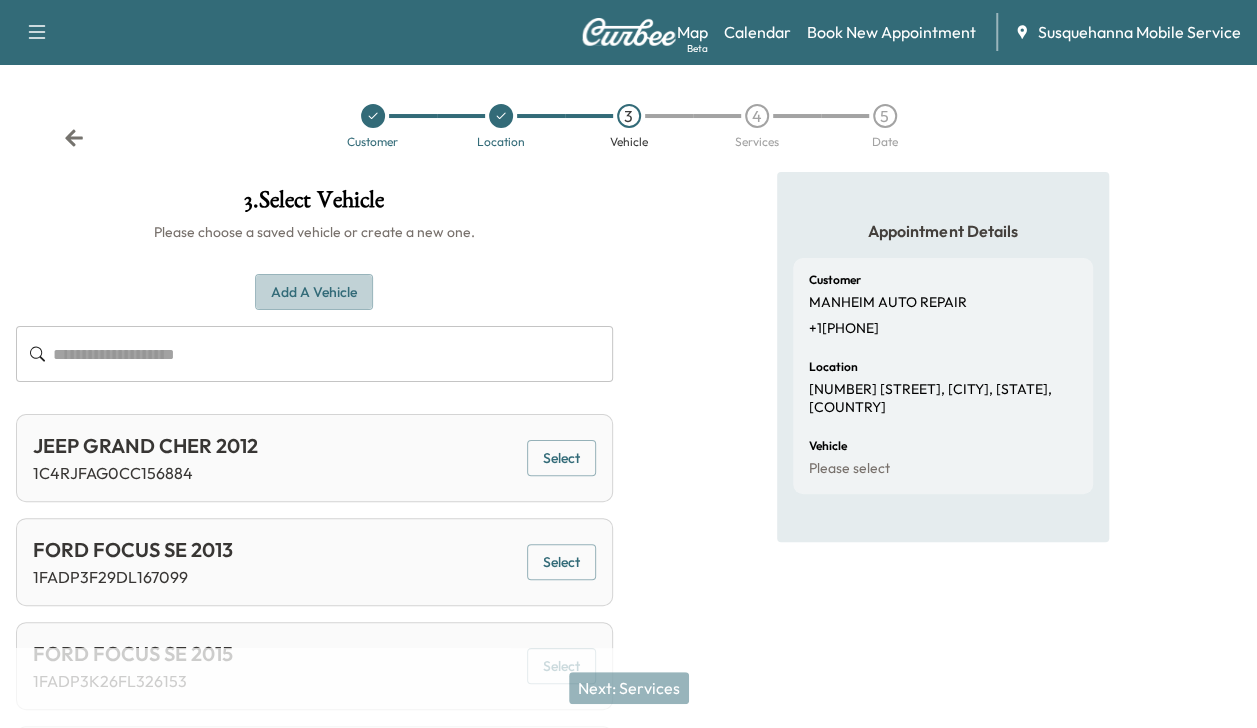 click on "Add a Vehicle" at bounding box center [314, 292] 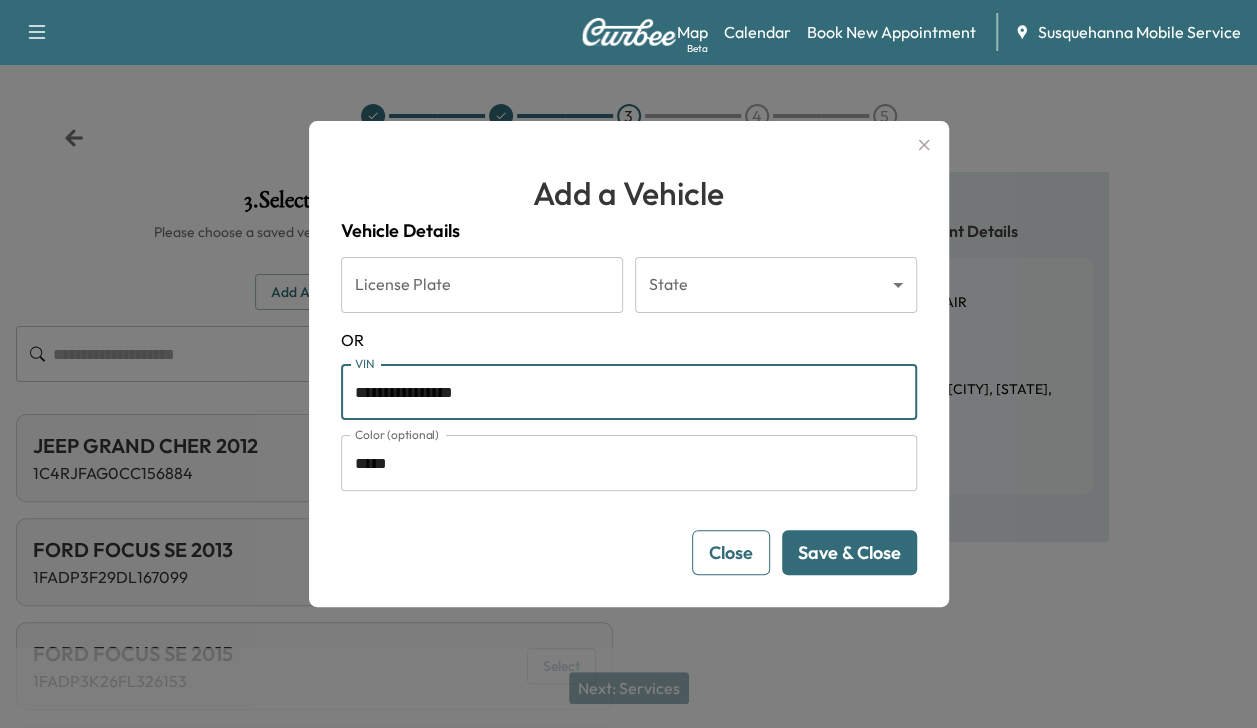 click on "**********" at bounding box center (629, 392) 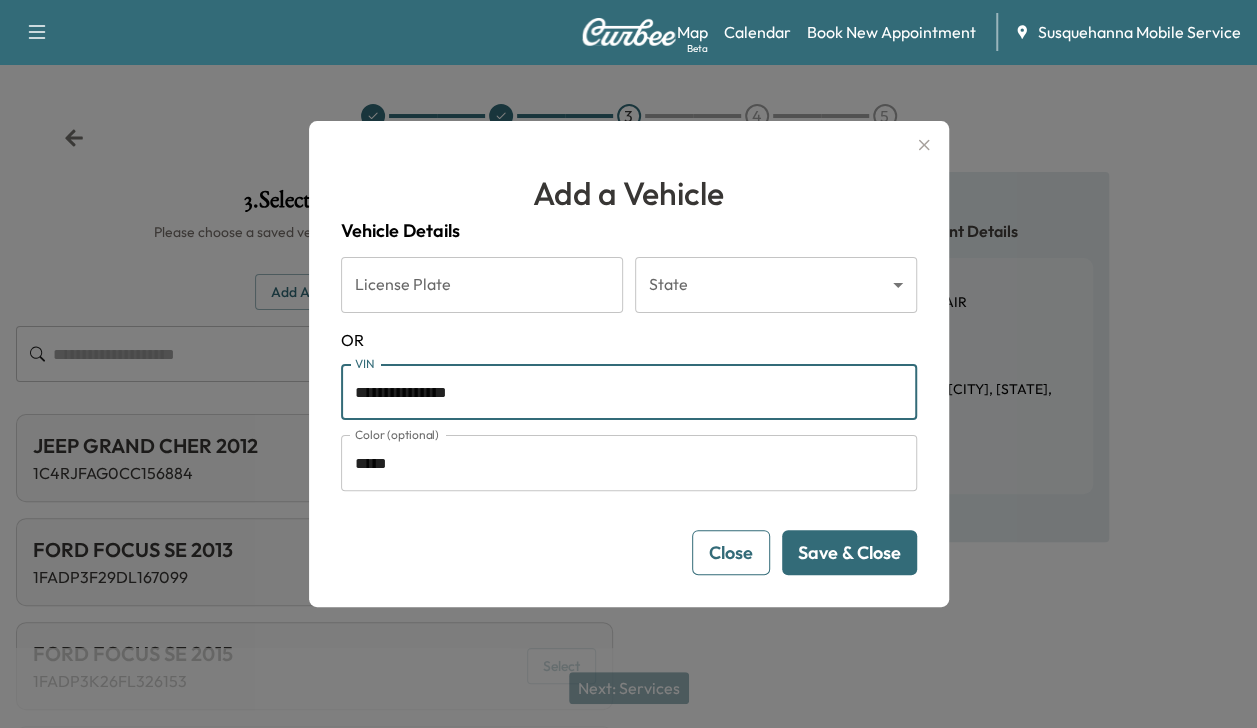 type on "**********" 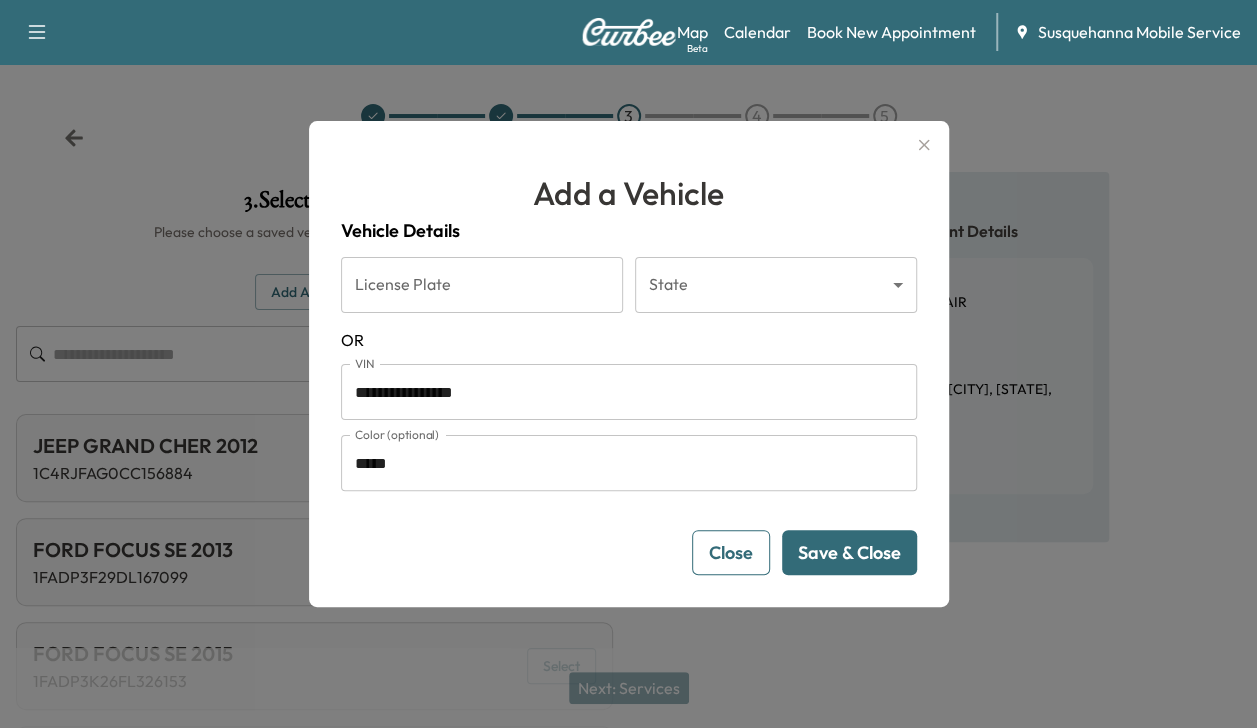 click on "Save & Close" at bounding box center (849, 552) 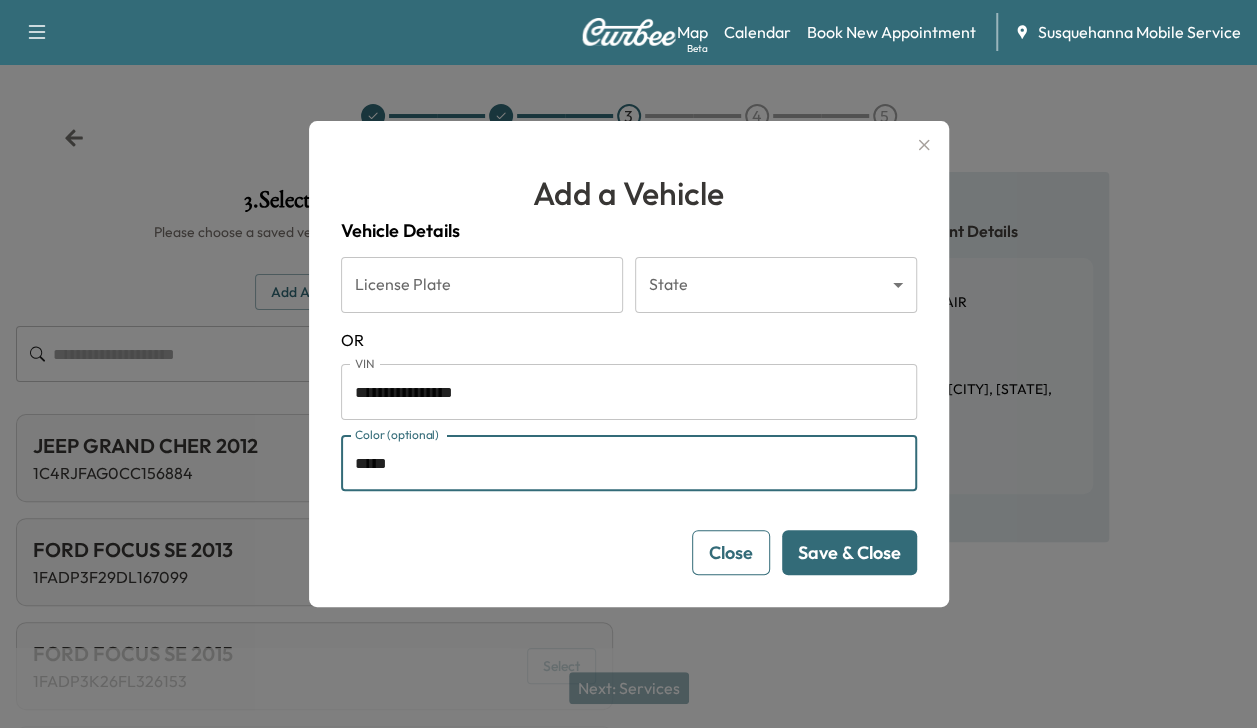 click on "*****" at bounding box center (629, 463) 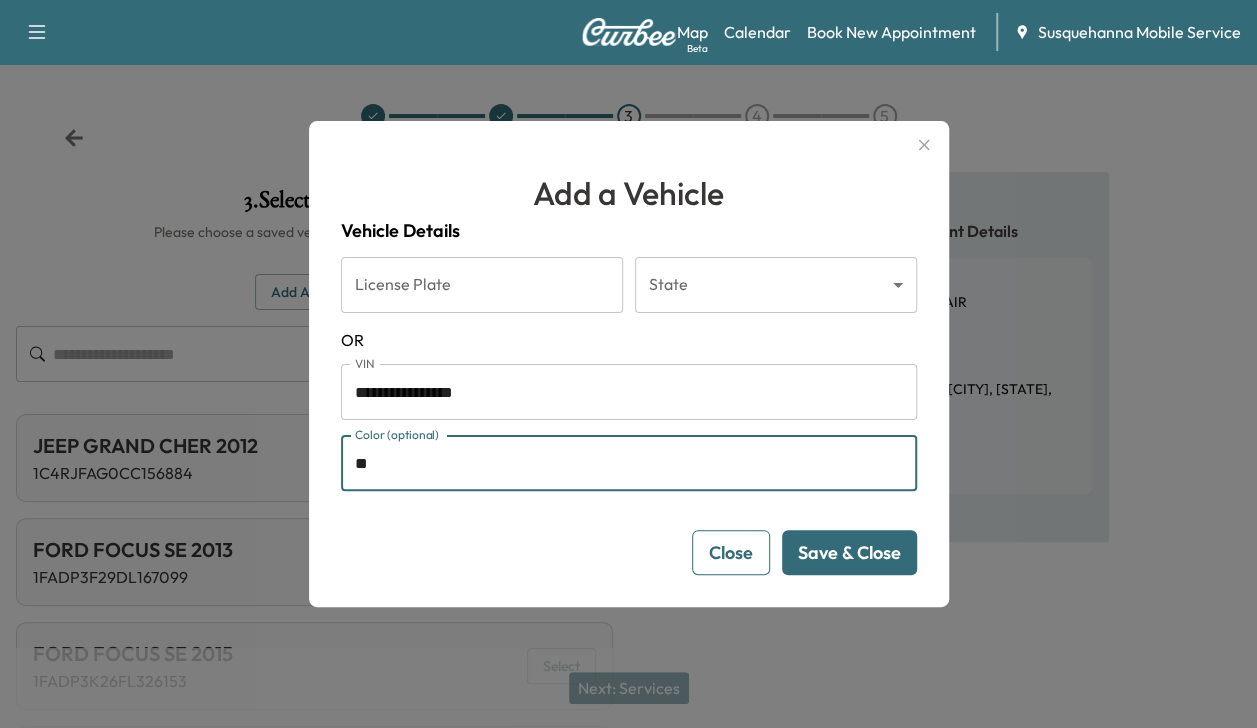 type on "*" 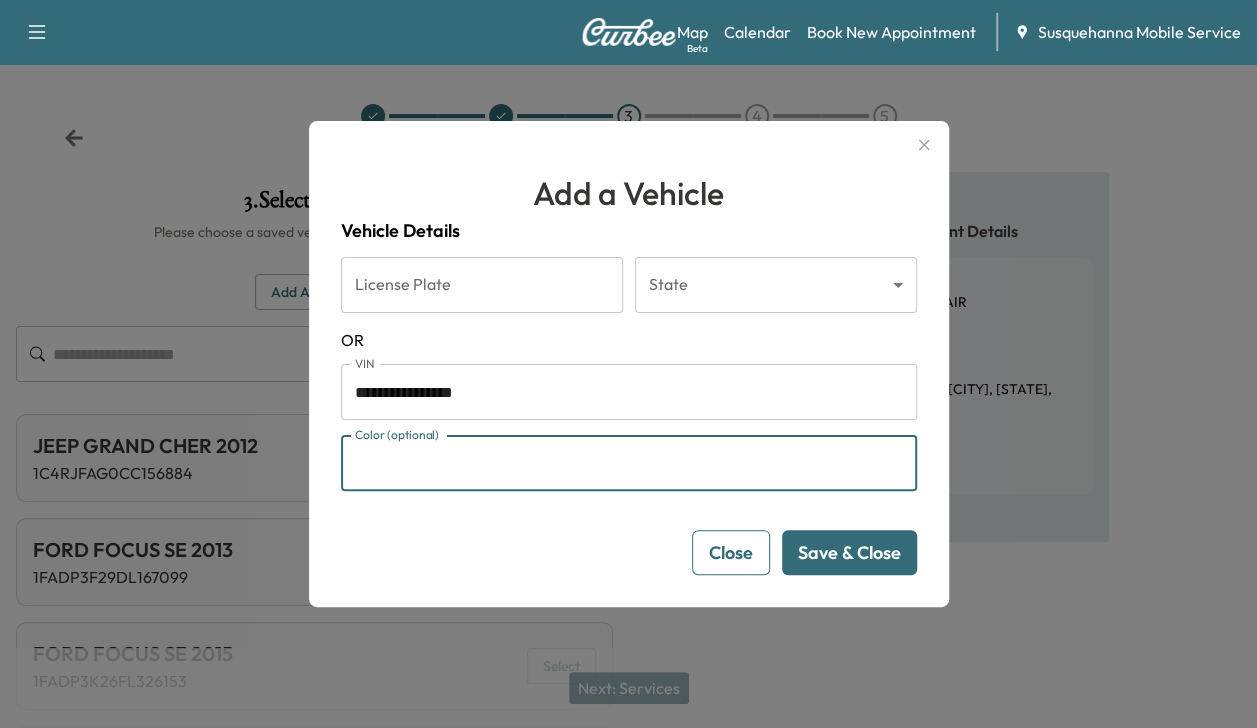type 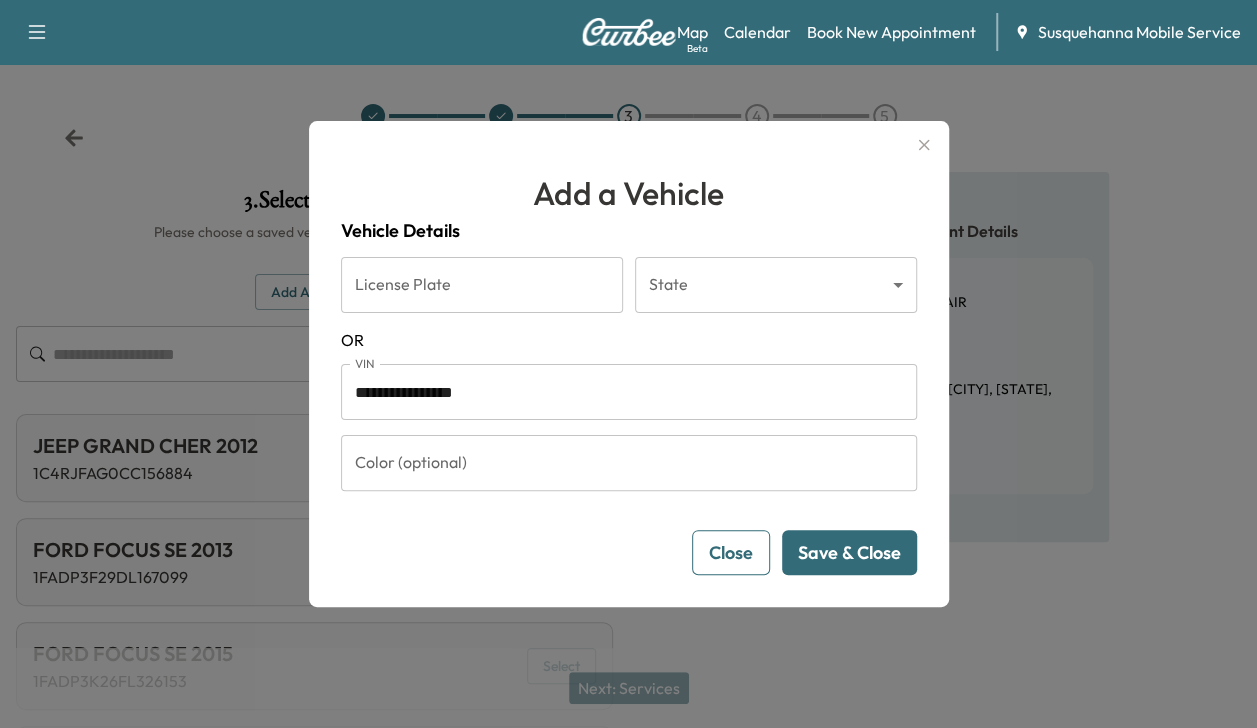 click on "Save & Close" at bounding box center [849, 552] 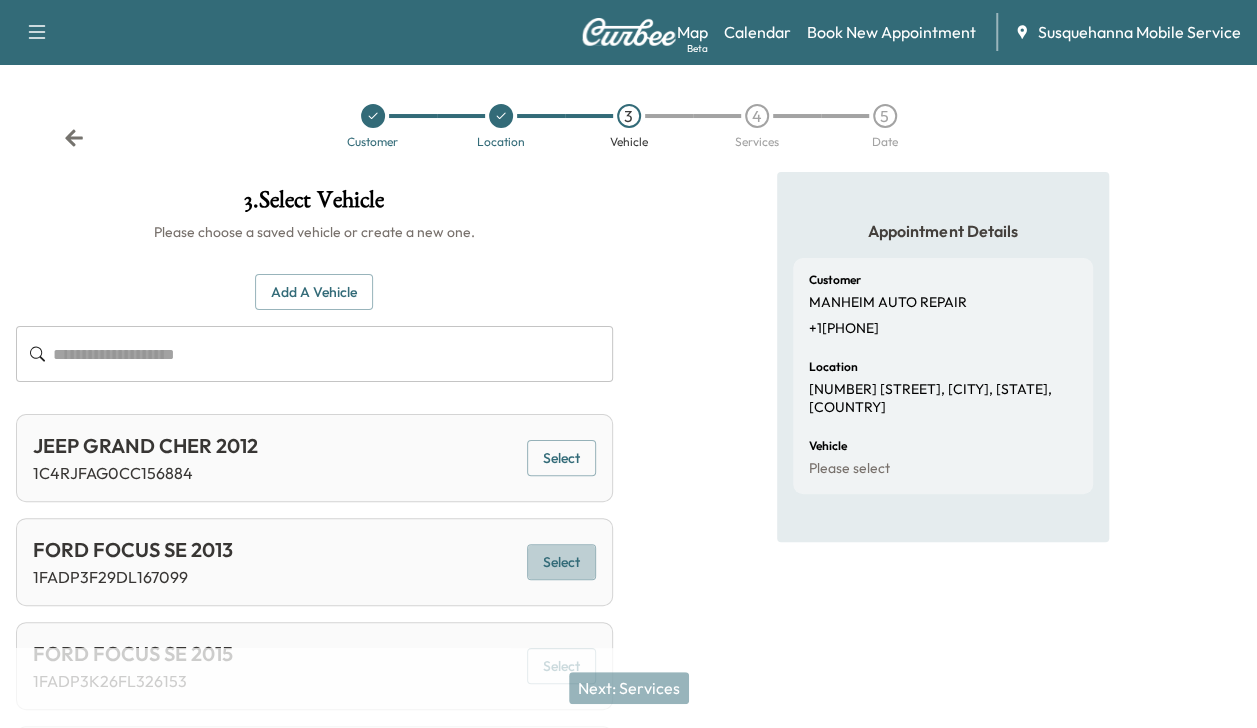 click on "Select" at bounding box center [561, 562] 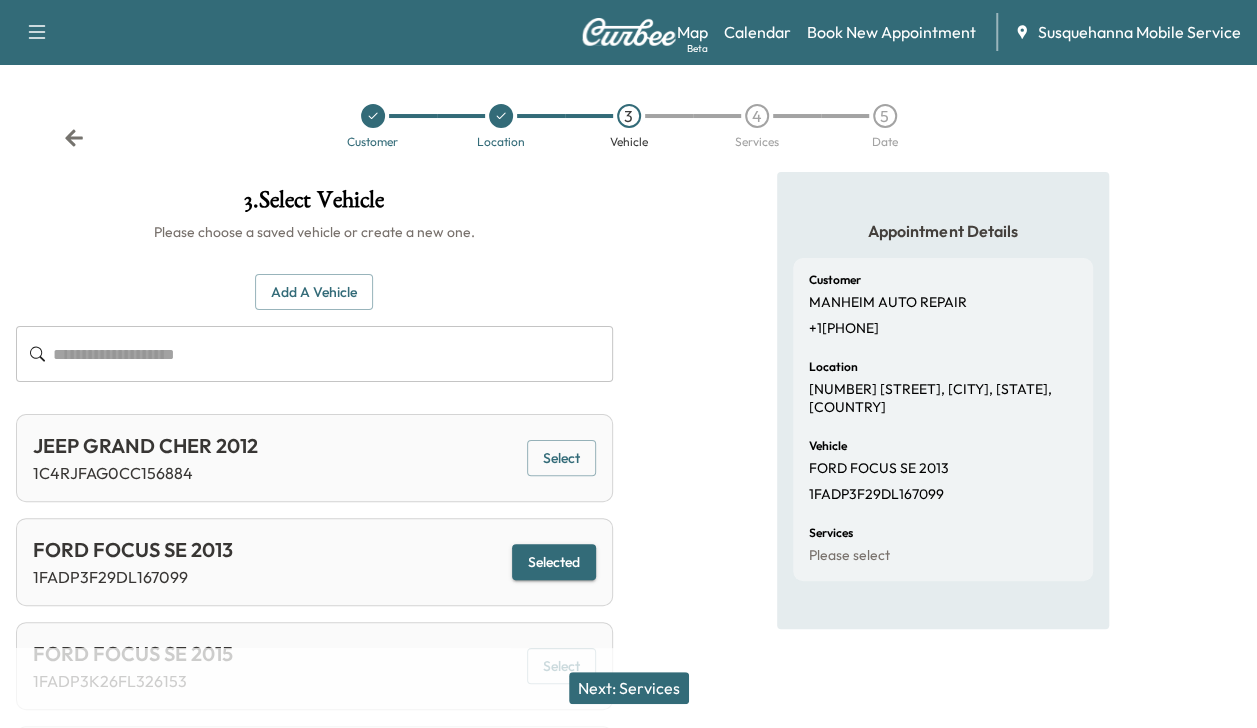 click on "Next: Services" at bounding box center [629, 688] 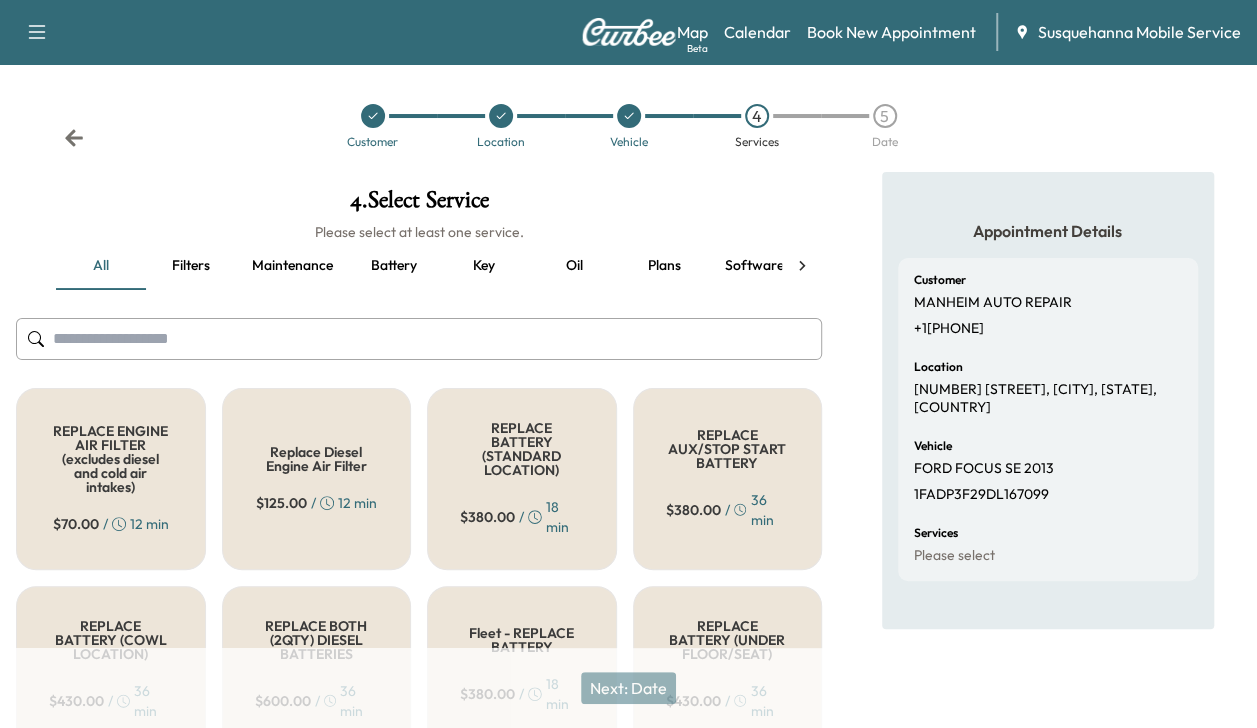 click 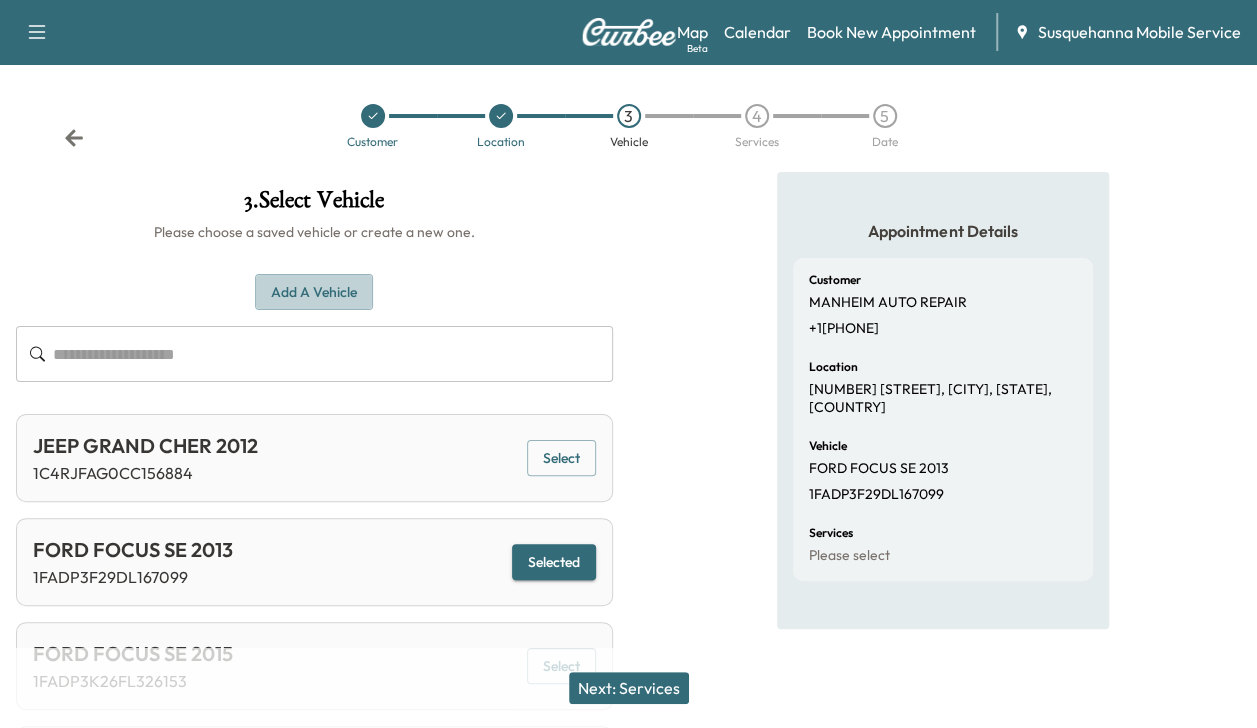 click on "Add a Vehicle" at bounding box center [314, 292] 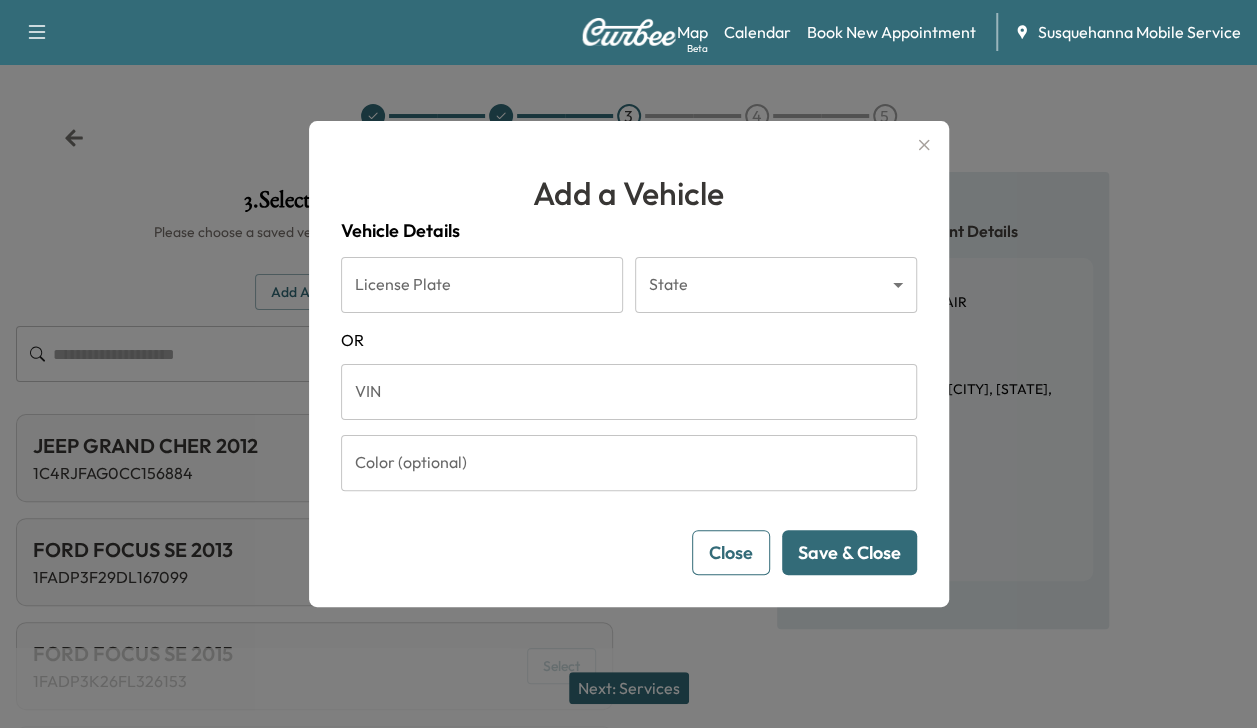 click on "VIN" at bounding box center (629, 392) 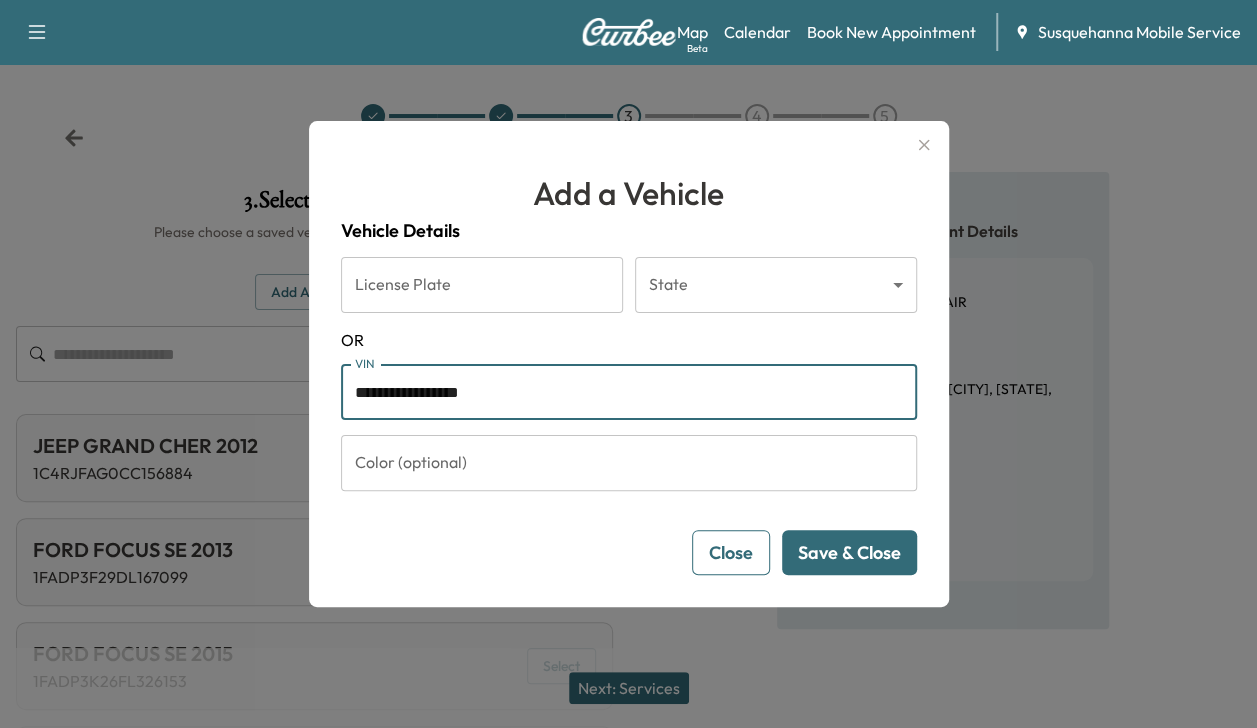 type on "**********" 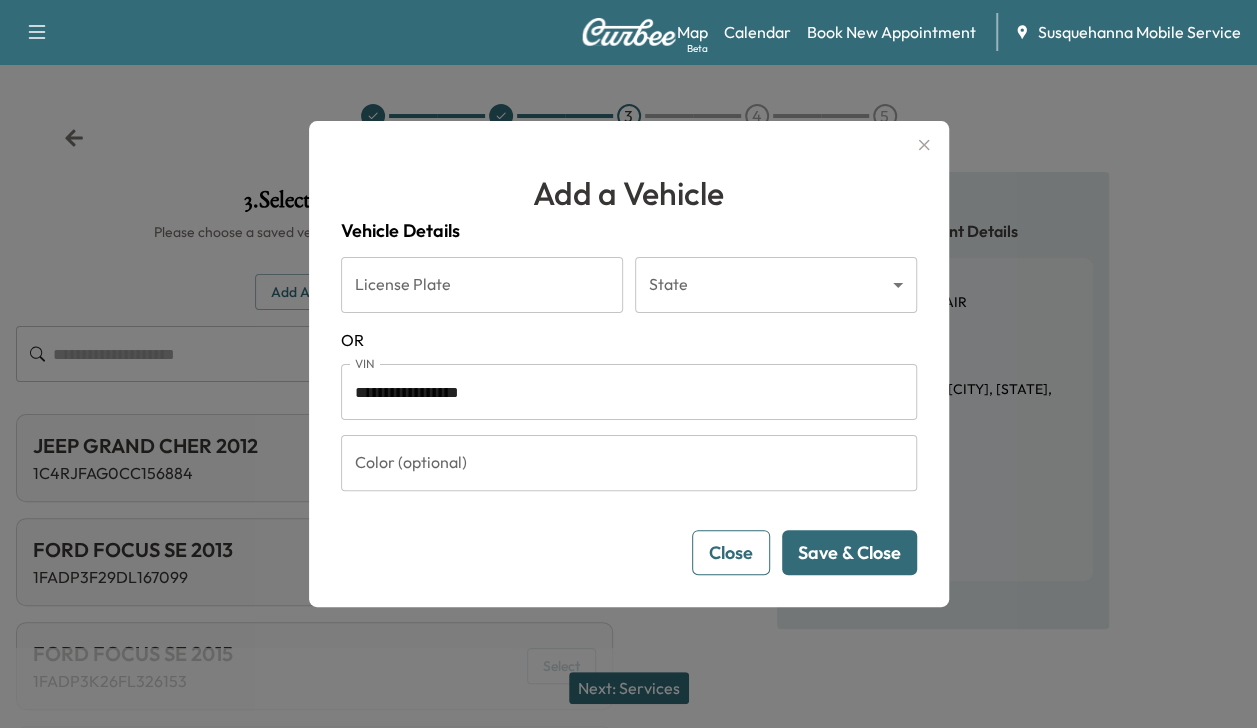 click on "Save & Close" at bounding box center (849, 552) 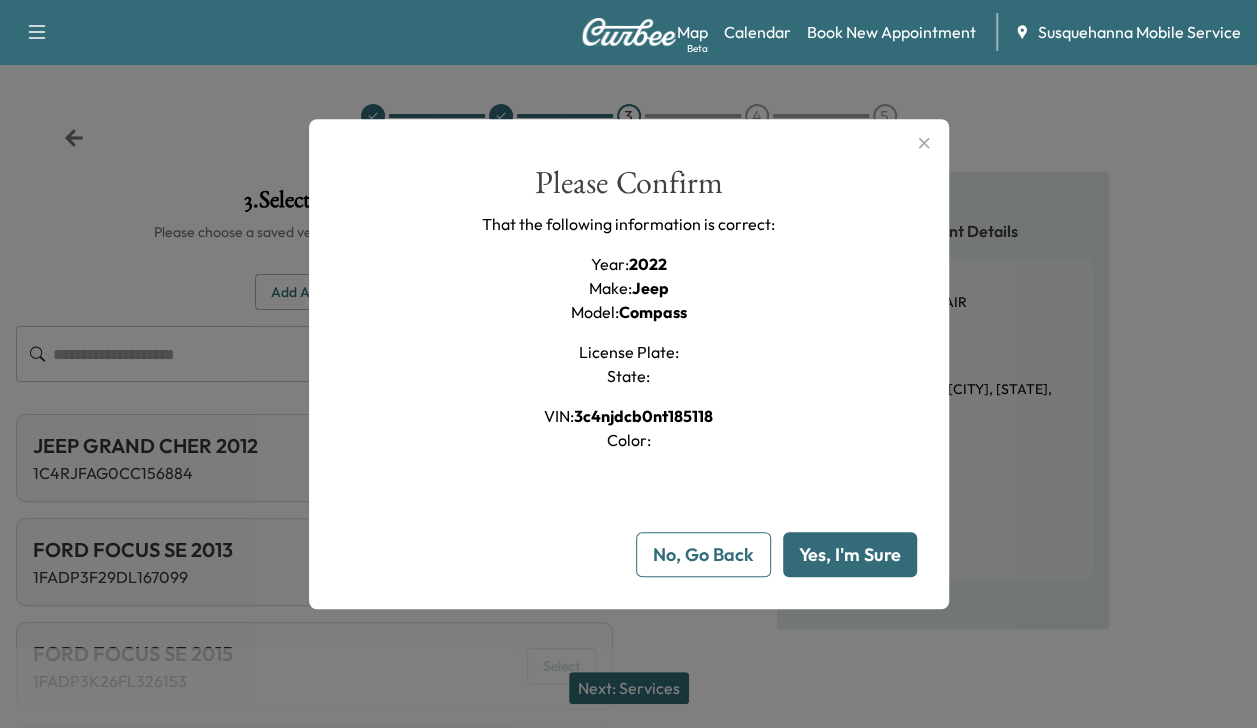 click on "Yes, I'm Sure" at bounding box center [850, 554] 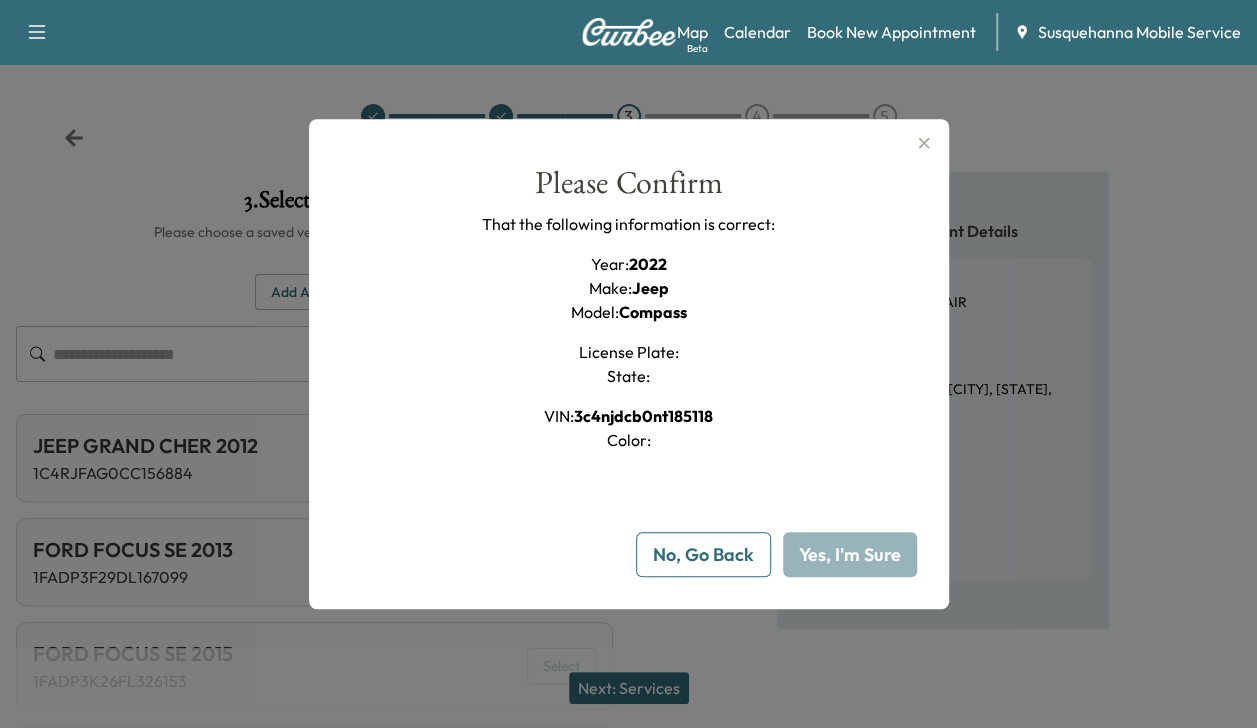 type 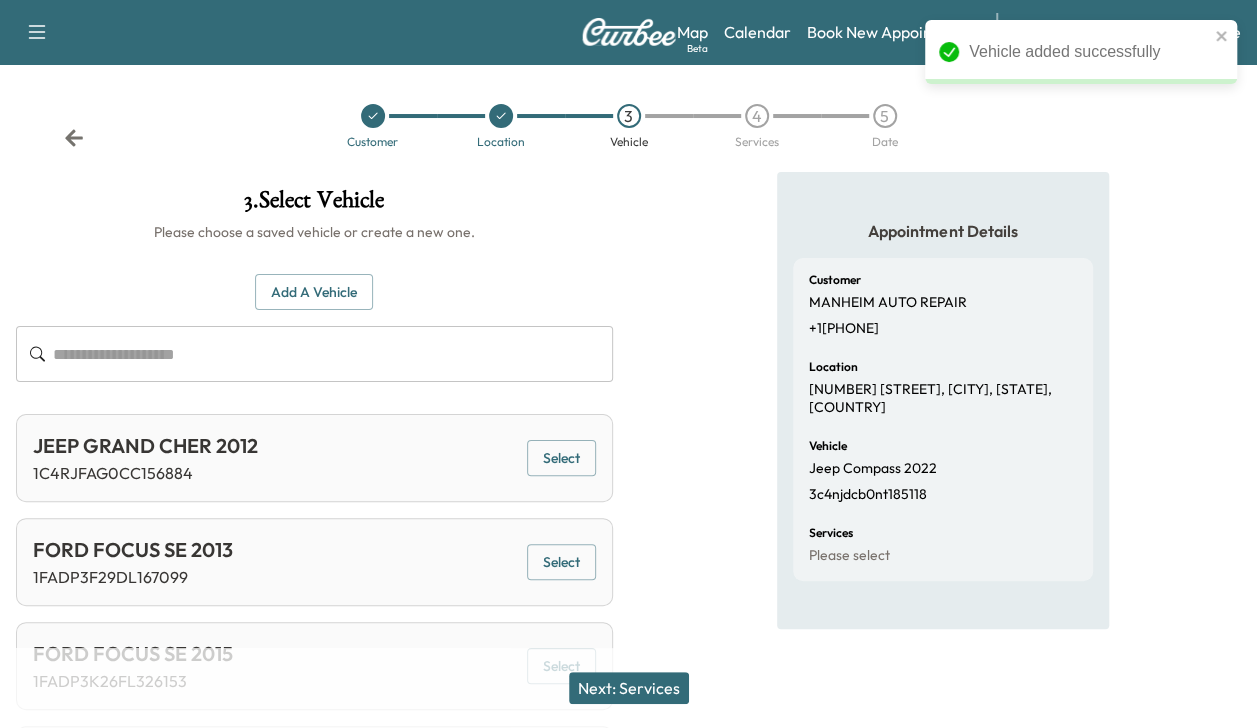 click on "Next: Services" at bounding box center [629, 688] 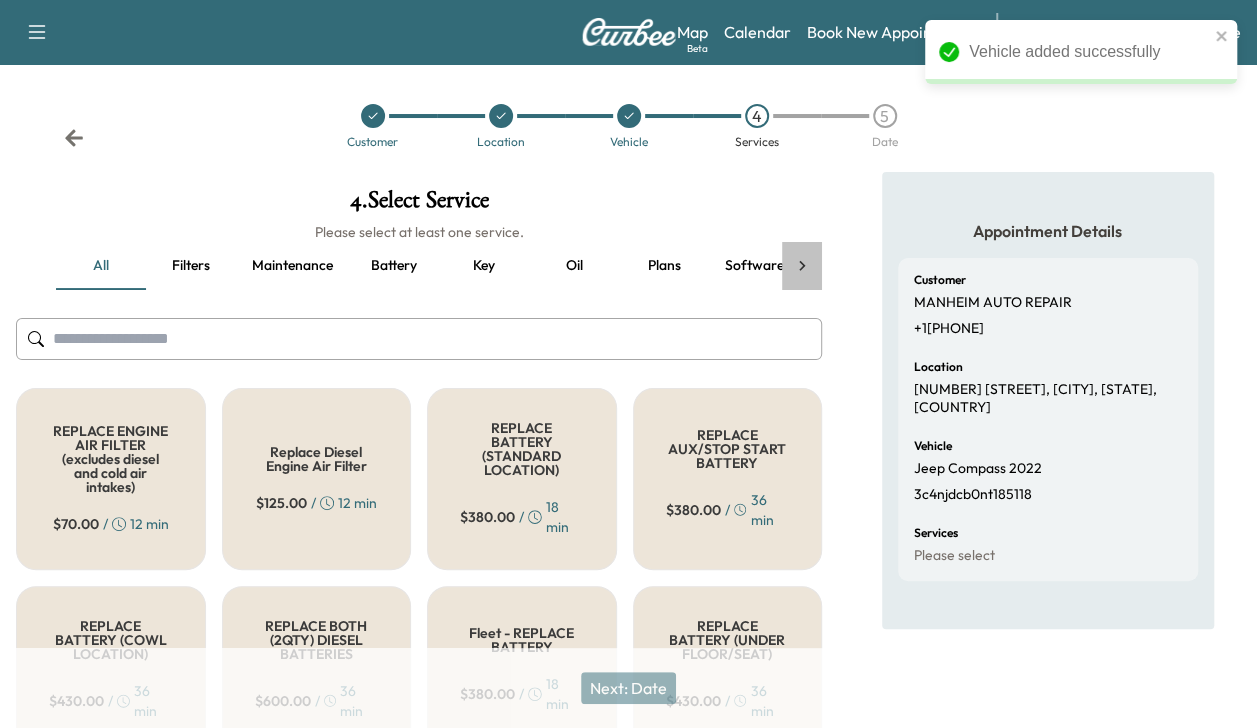 click at bounding box center (802, 266) 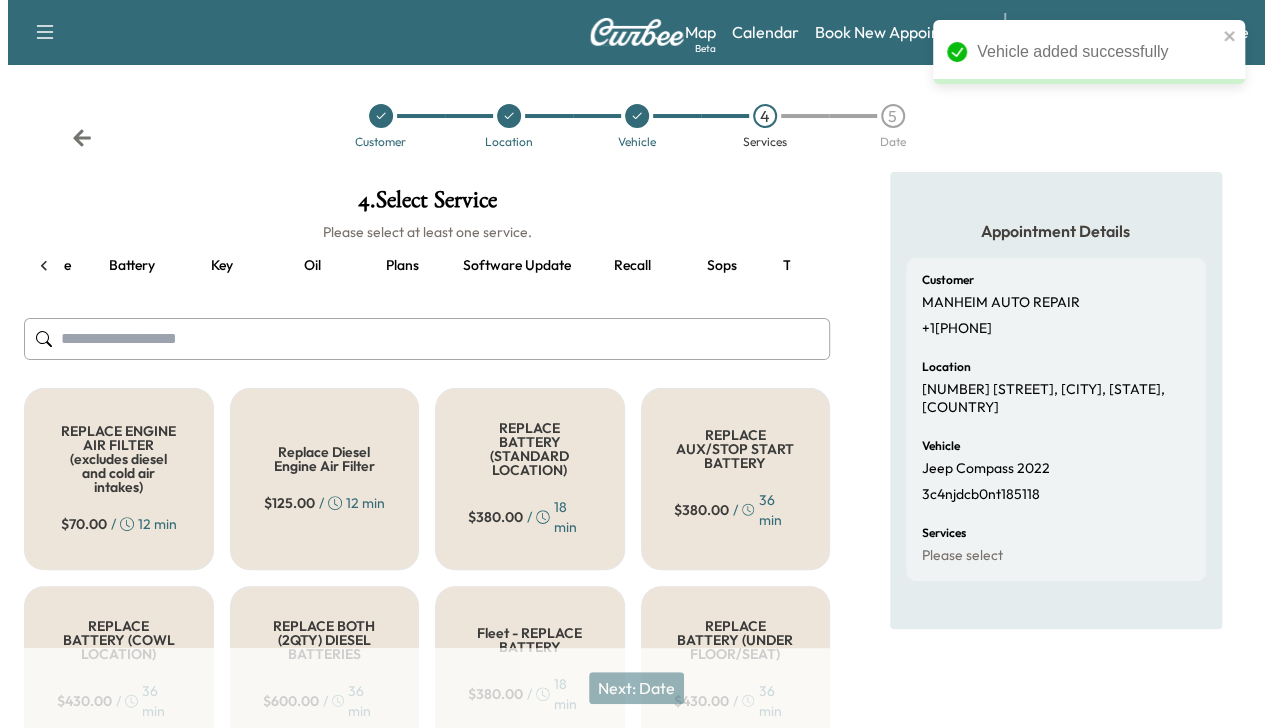 scroll, scrollTop: 0, scrollLeft: 344, axis: horizontal 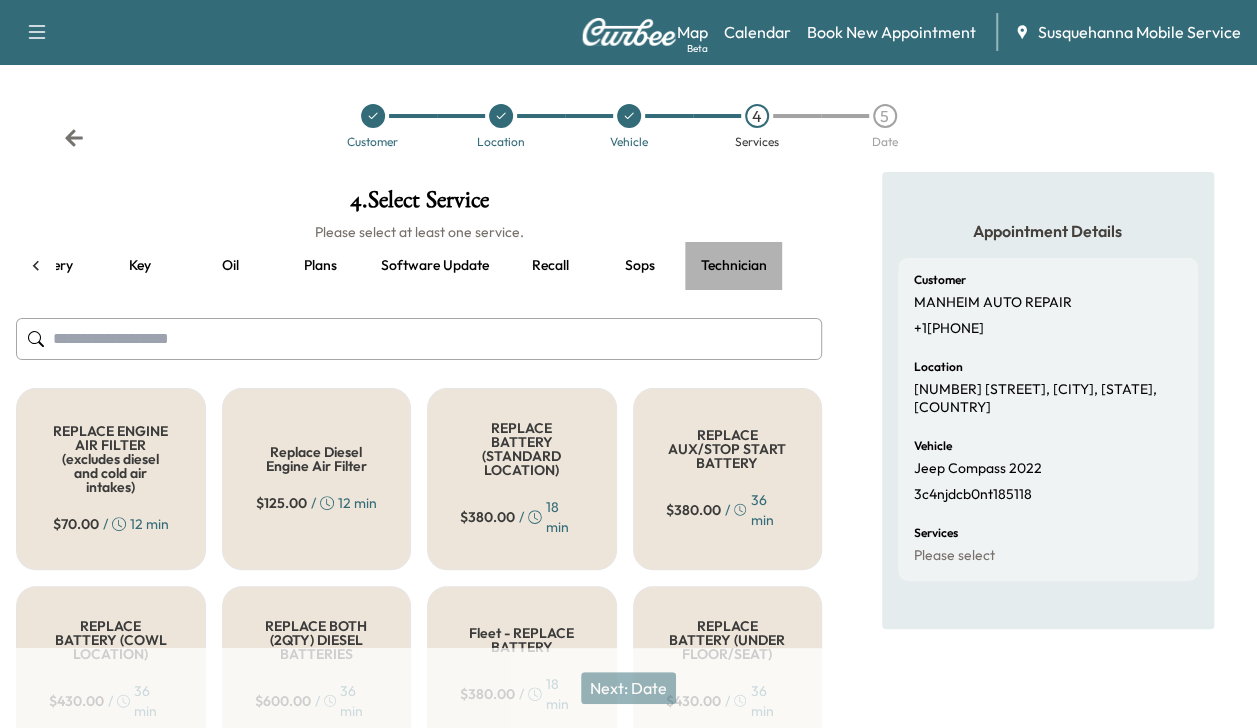 click on "Technician" at bounding box center [734, 266] 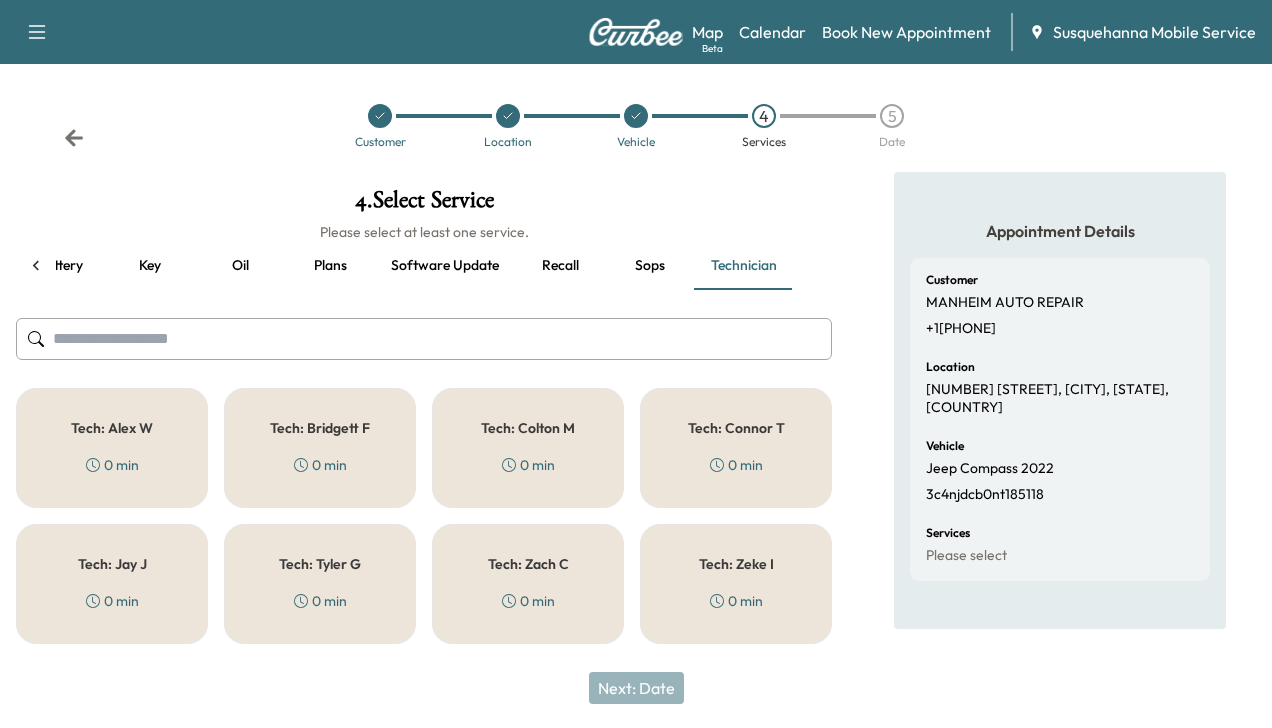 click on "Tech: [FIRST] [LAST] [DURATION] [DURATION_UNIT]" at bounding box center [528, 448] 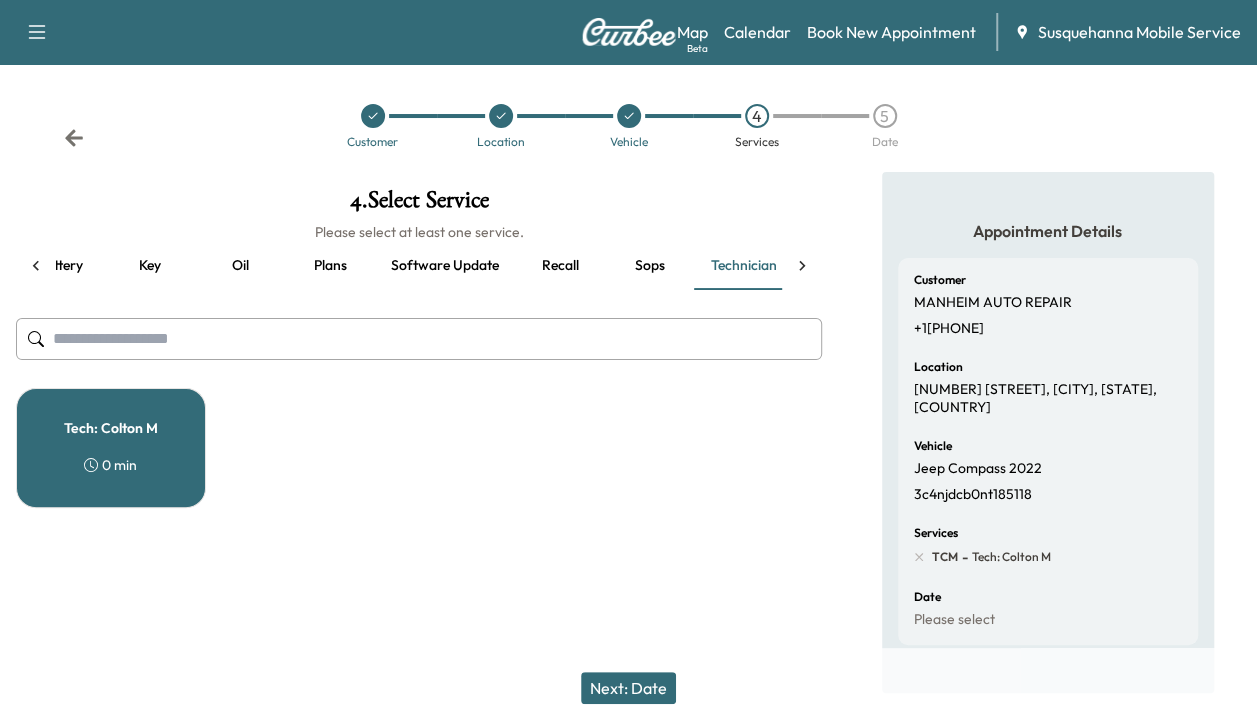 click on "Recall" at bounding box center (560, 266) 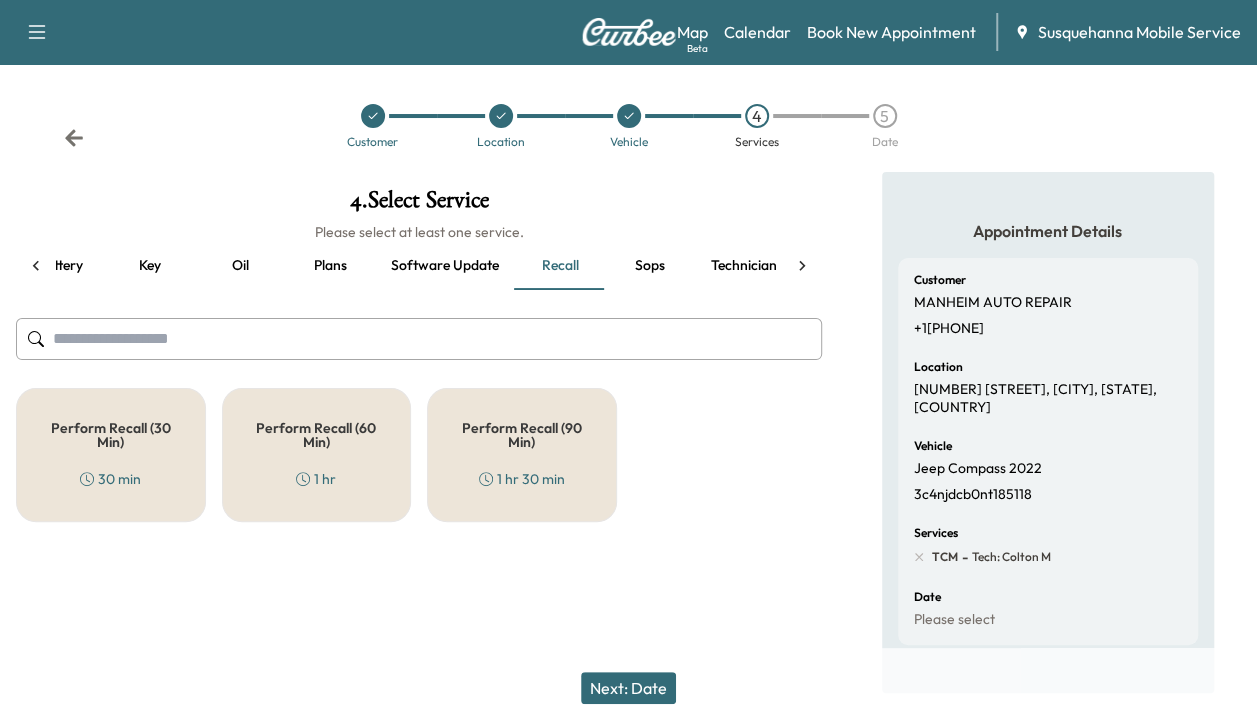 click on "Perform Recall (30 Min) 30 min" at bounding box center (111, 455) 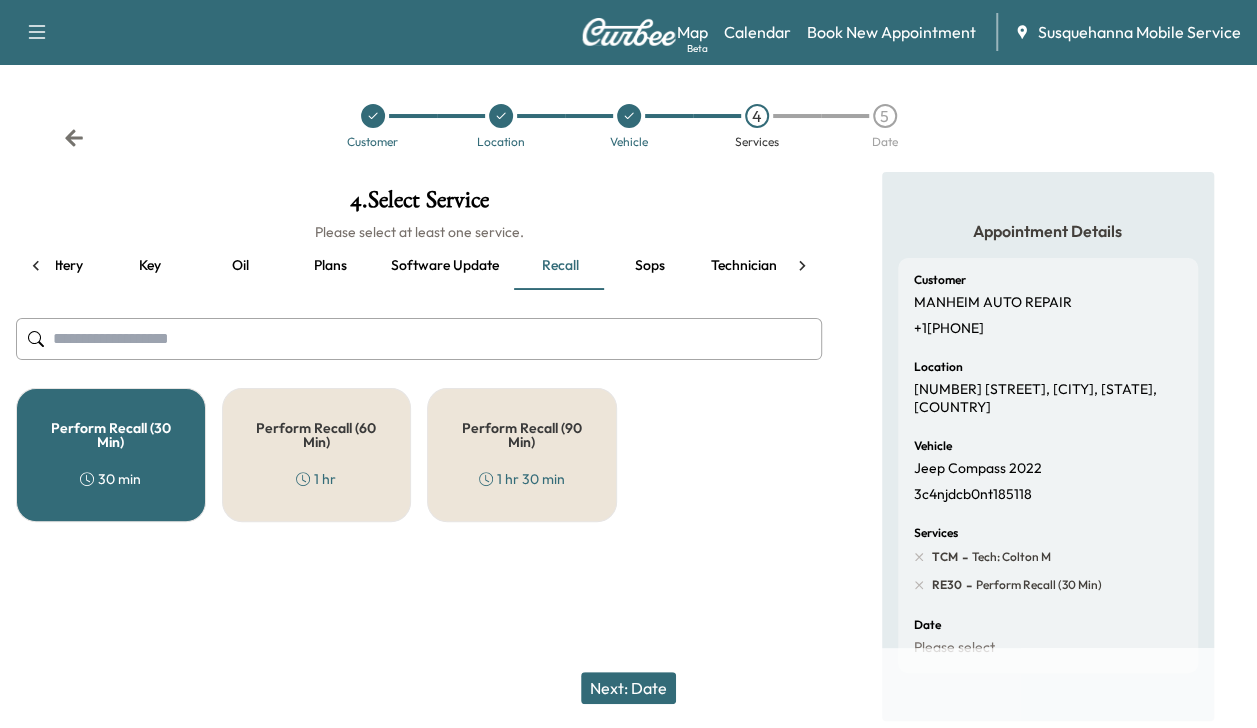 click on "Next: Date" at bounding box center [628, 688] 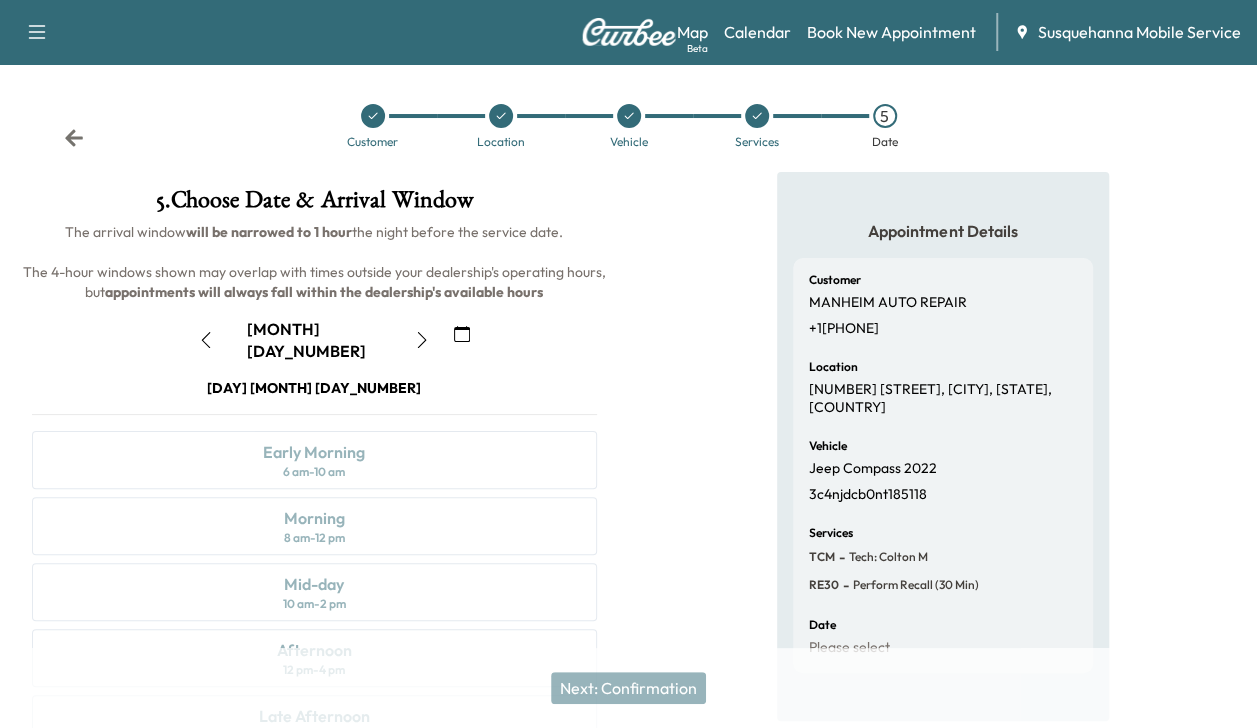 click at bounding box center [422, 340] 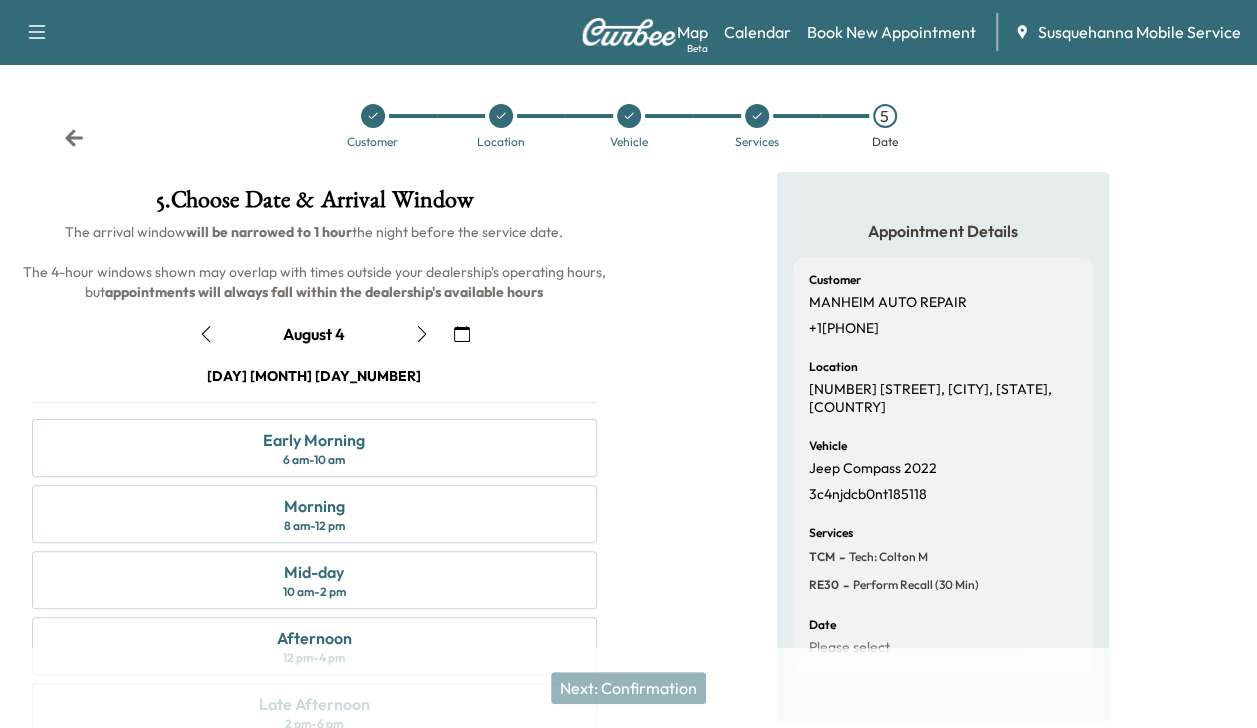 click on "Early Morning 6 am  -  10 am" at bounding box center [314, 448] 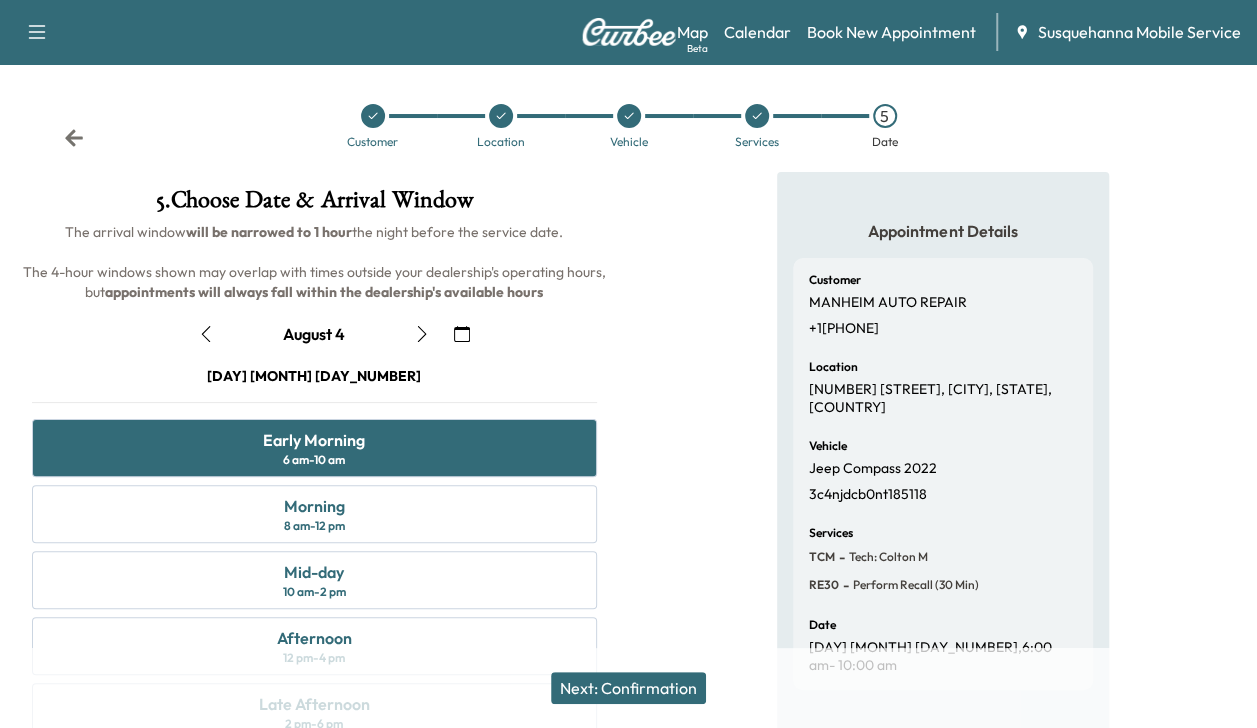 click on "Next: Confirmation" at bounding box center (628, 688) 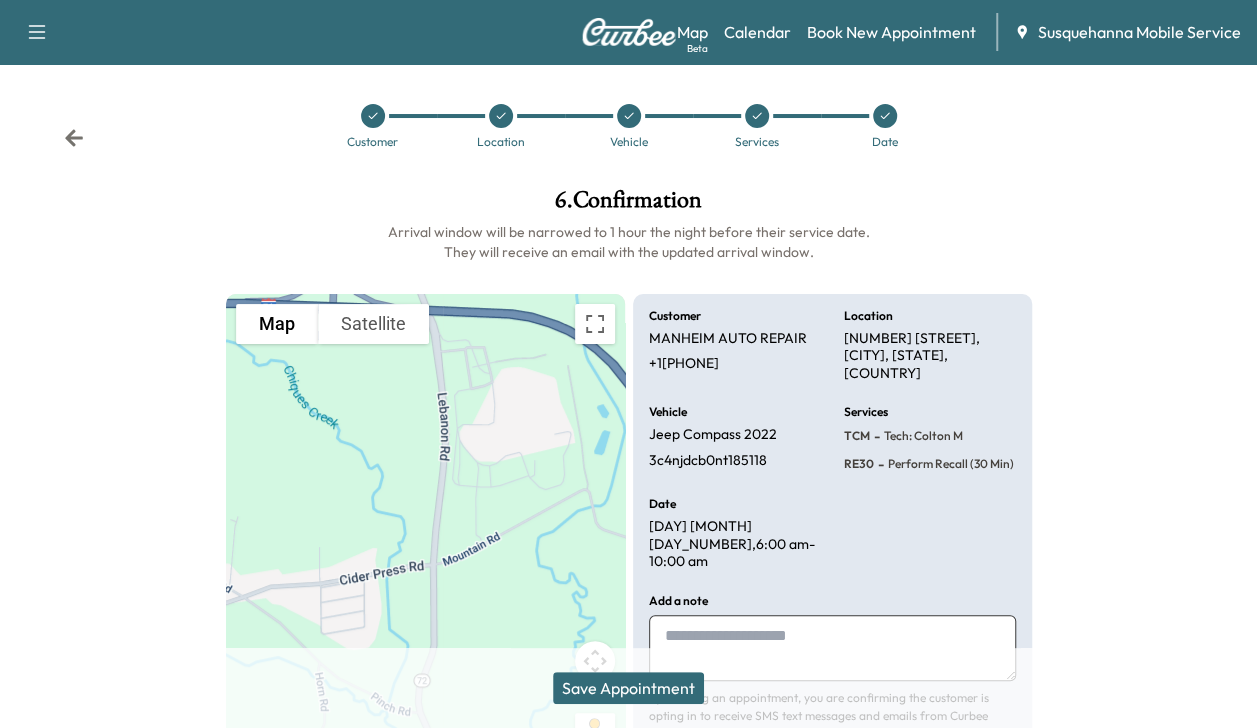 click on "Save Appointment" at bounding box center [628, 688] 